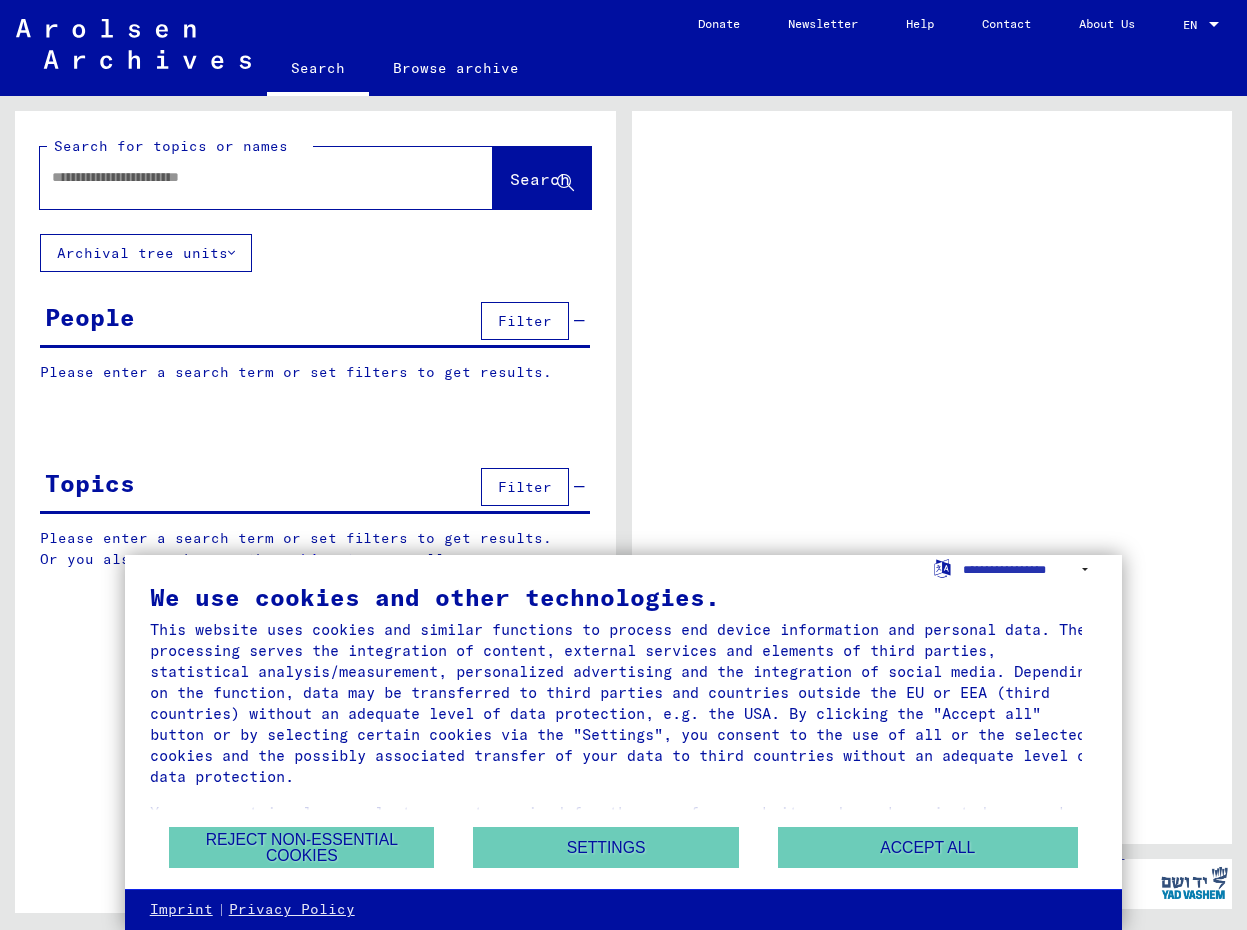 scroll, scrollTop: 0, scrollLeft: 0, axis: both 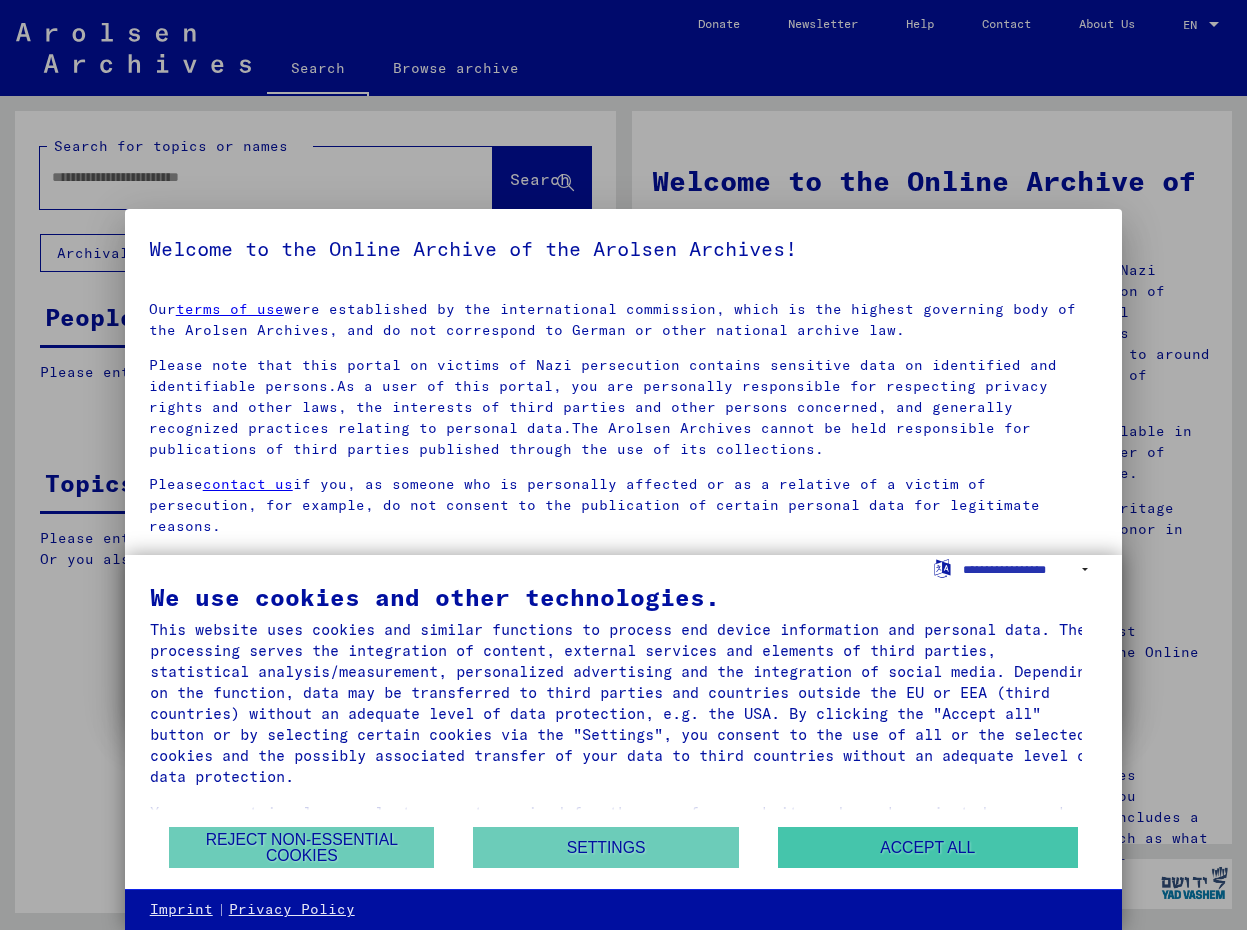 click on "Accept all" at bounding box center [928, 847] 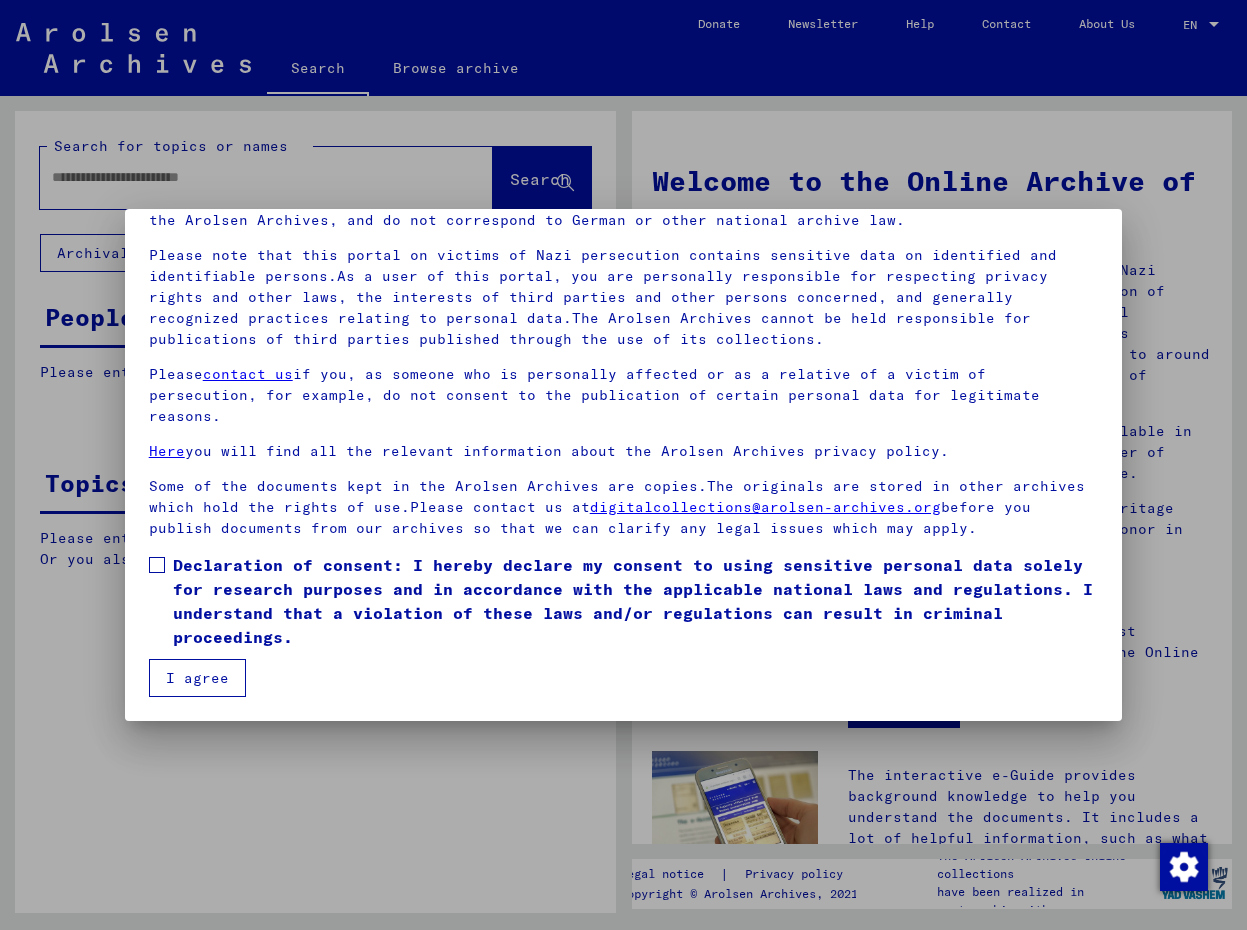 scroll, scrollTop: 110, scrollLeft: 0, axis: vertical 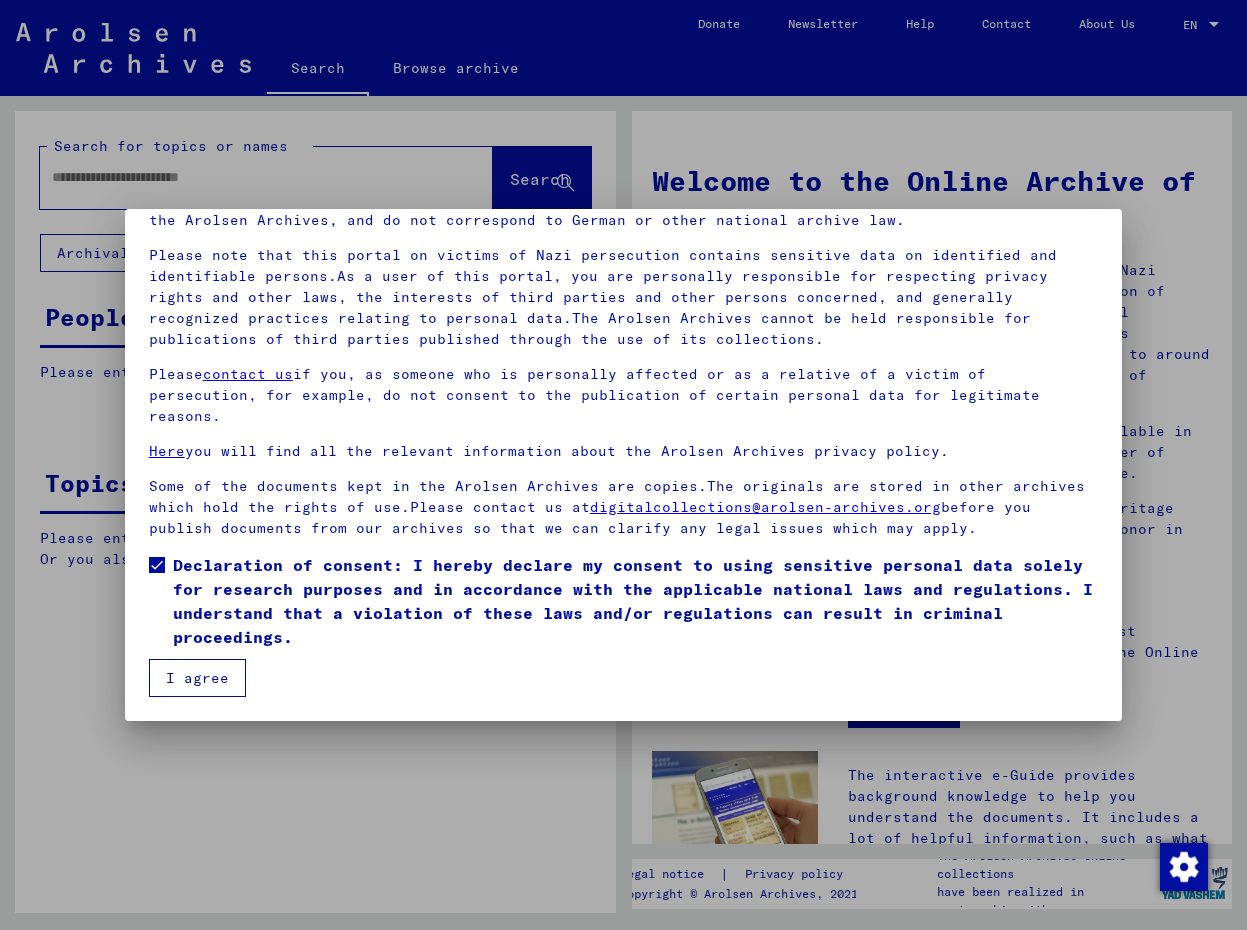 click on "I agree" at bounding box center [197, 678] 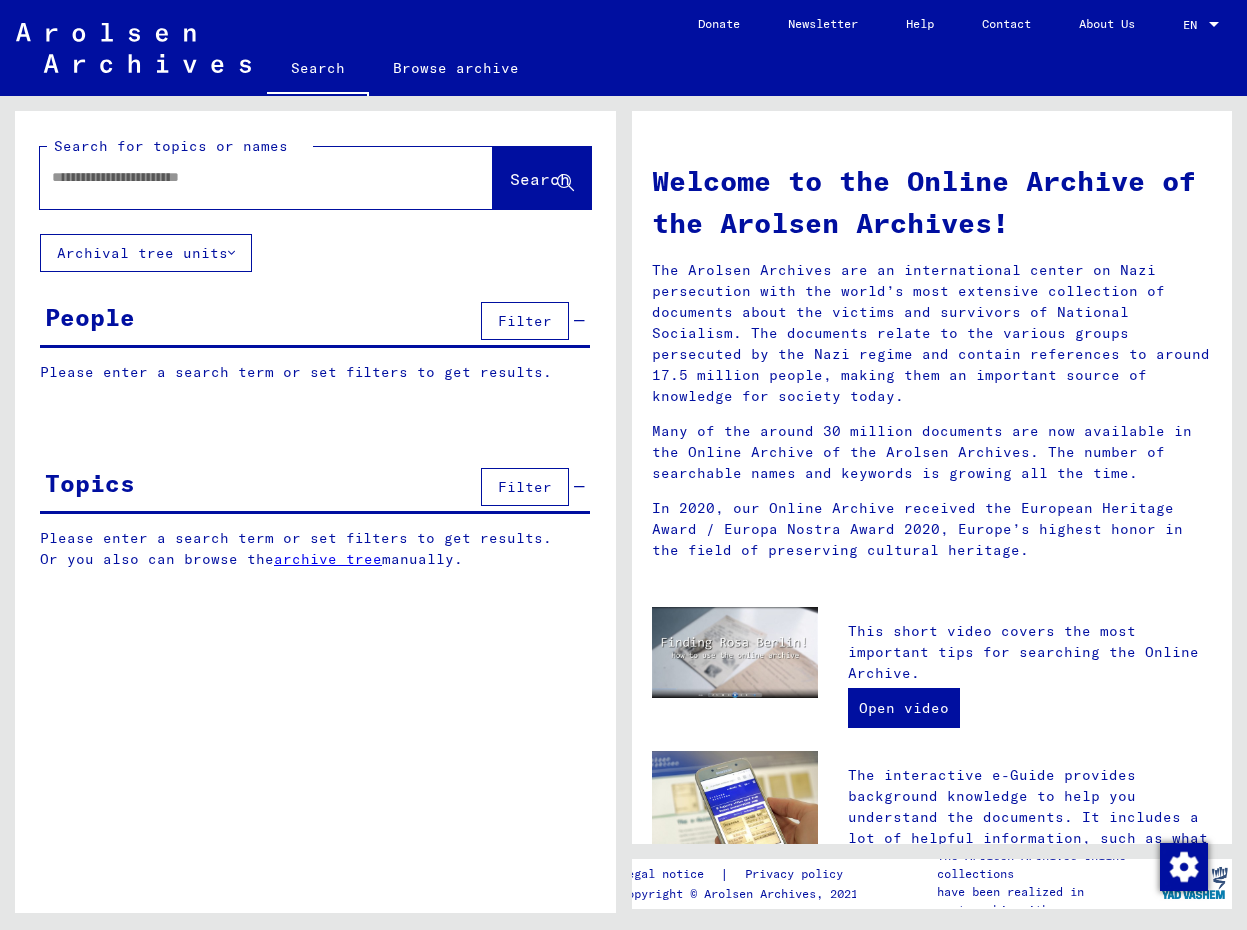 click at bounding box center [242, 177] 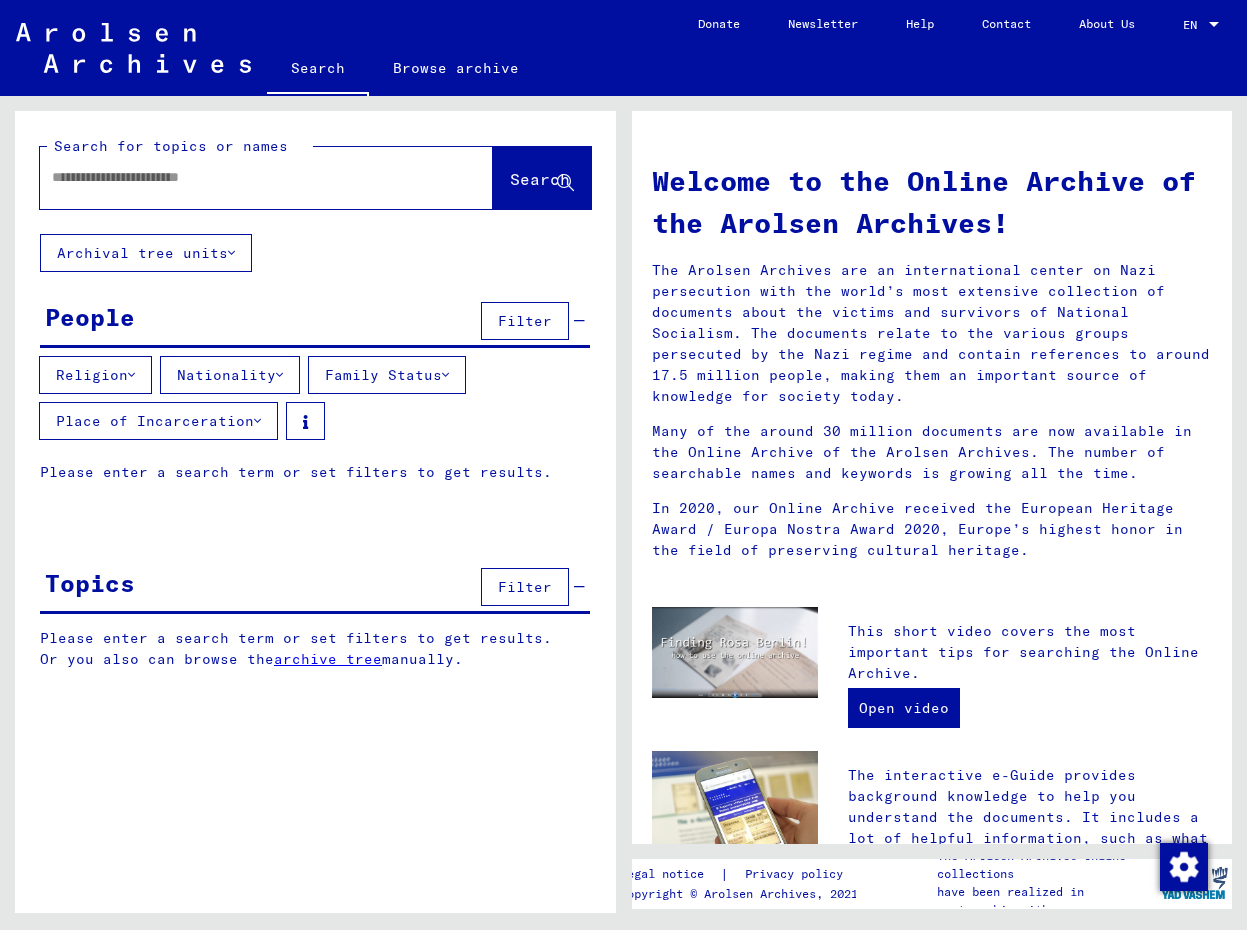 click at bounding box center [242, 177] 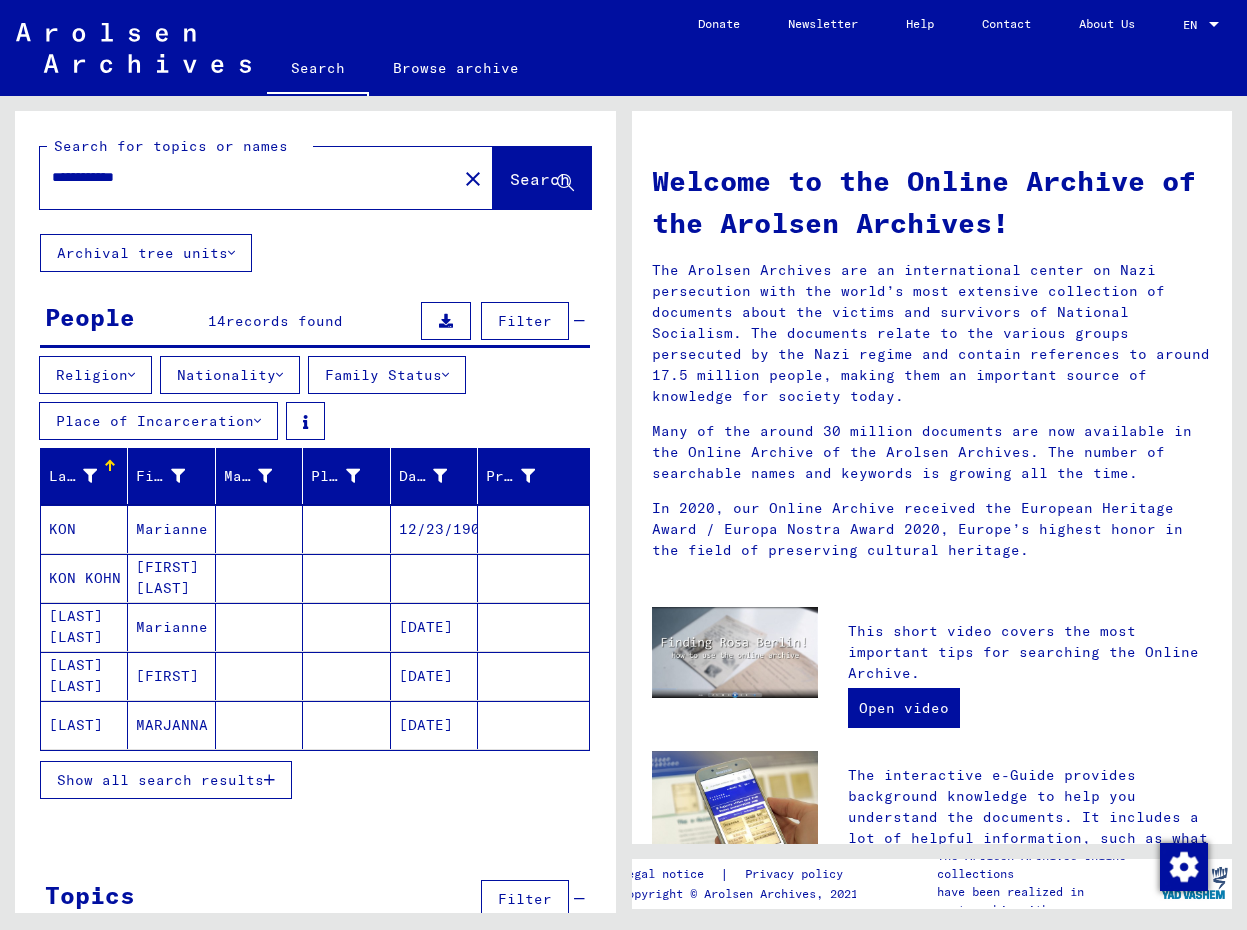 scroll, scrollTop: 0, scrollLeft: 0, axis: both 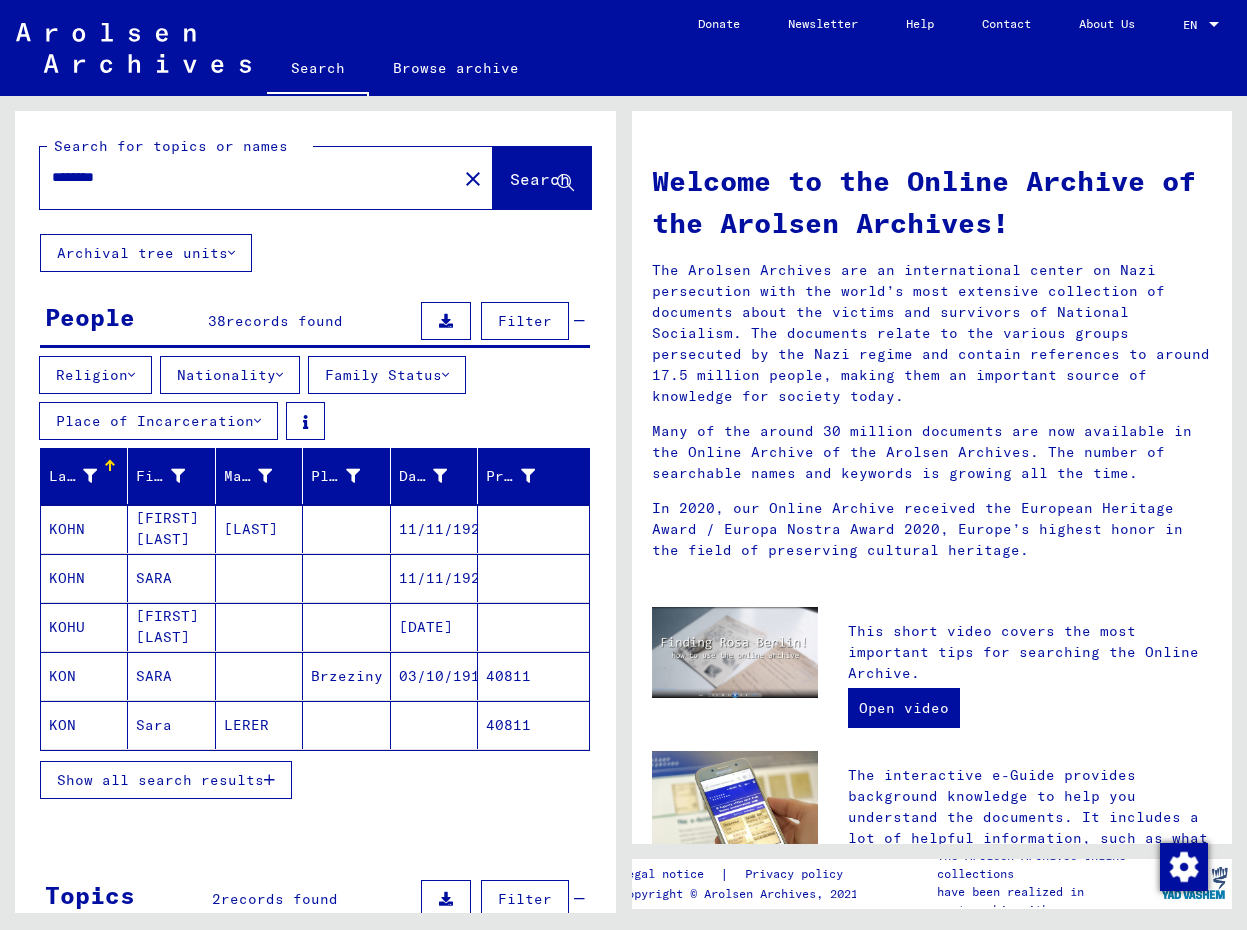 click on "[DATE]" at bounding box center [434, 676] 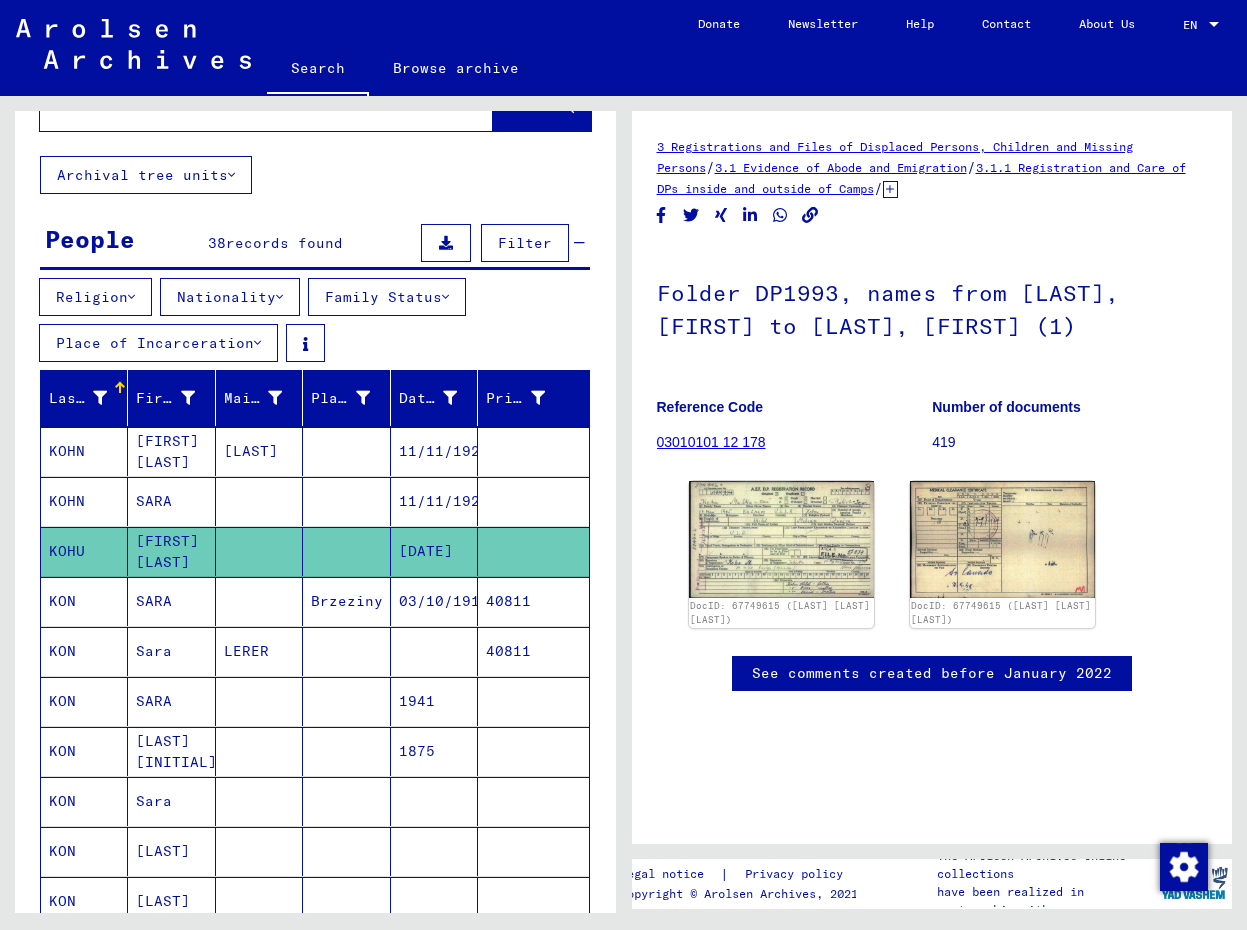 scroll, scrollTop: 84, scrollLeft: 0, axis: vertical 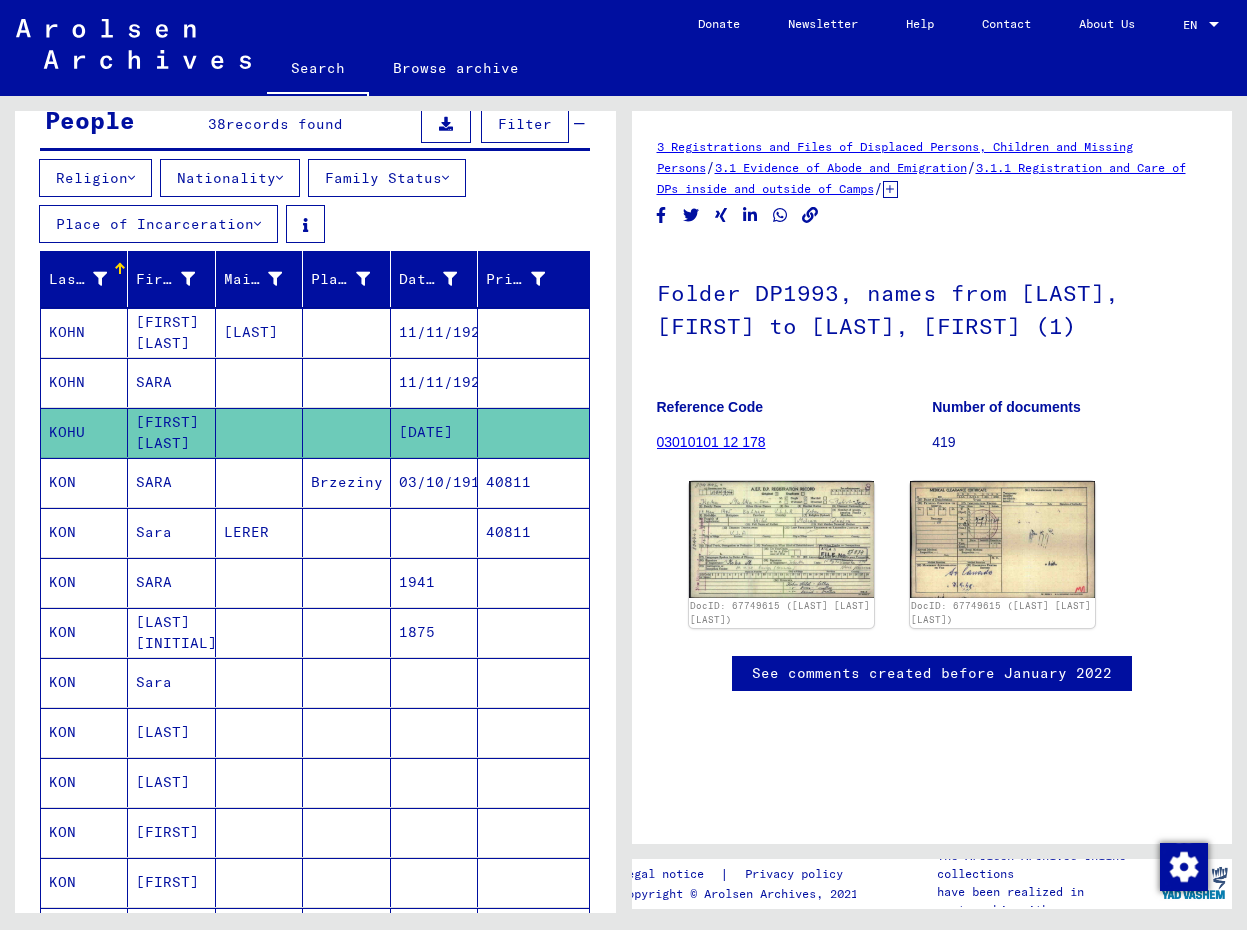 click on "SARA" at bounding box center (171, 532) 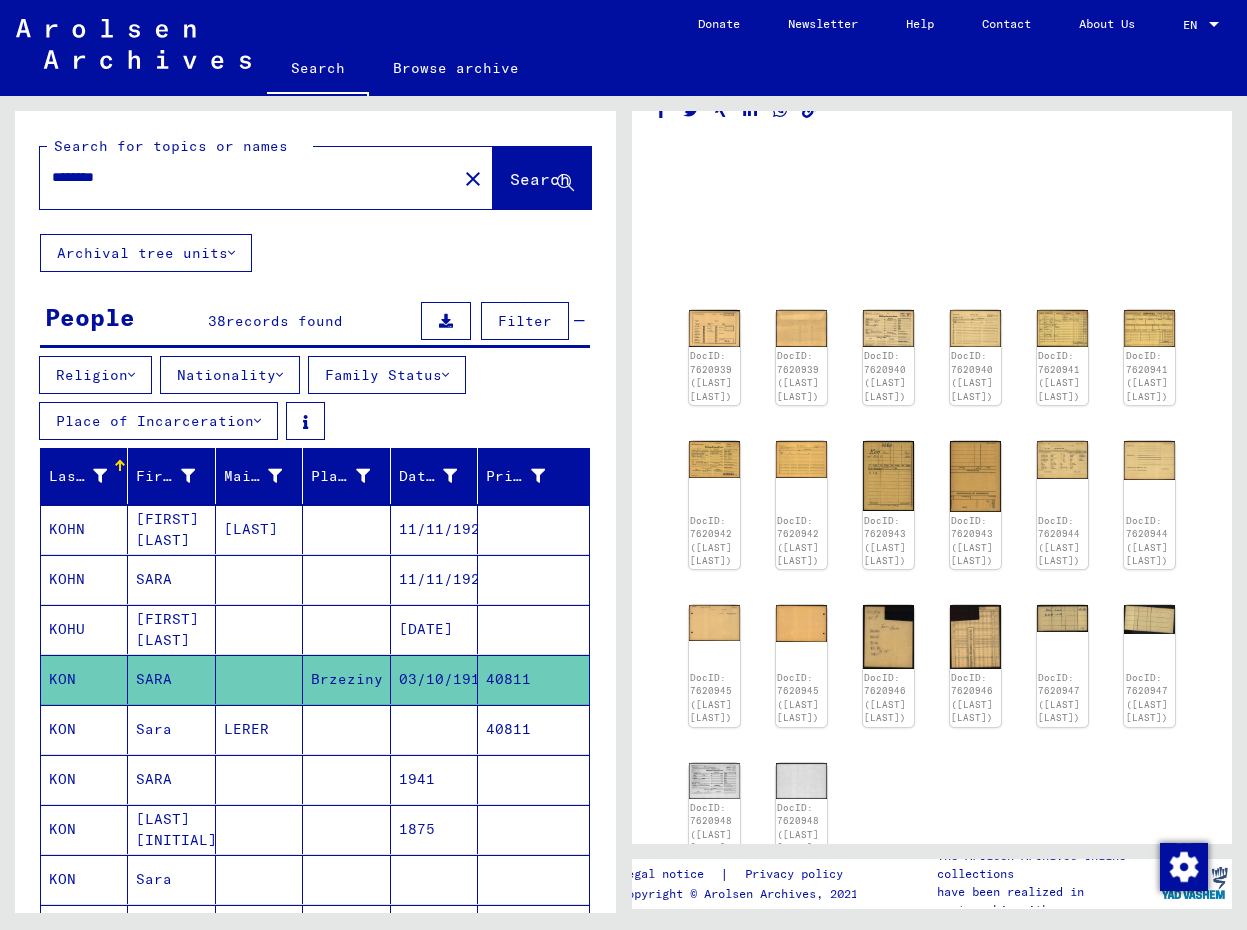 scroll, scrollTop: 0, scrollLeft: 0, axis: both 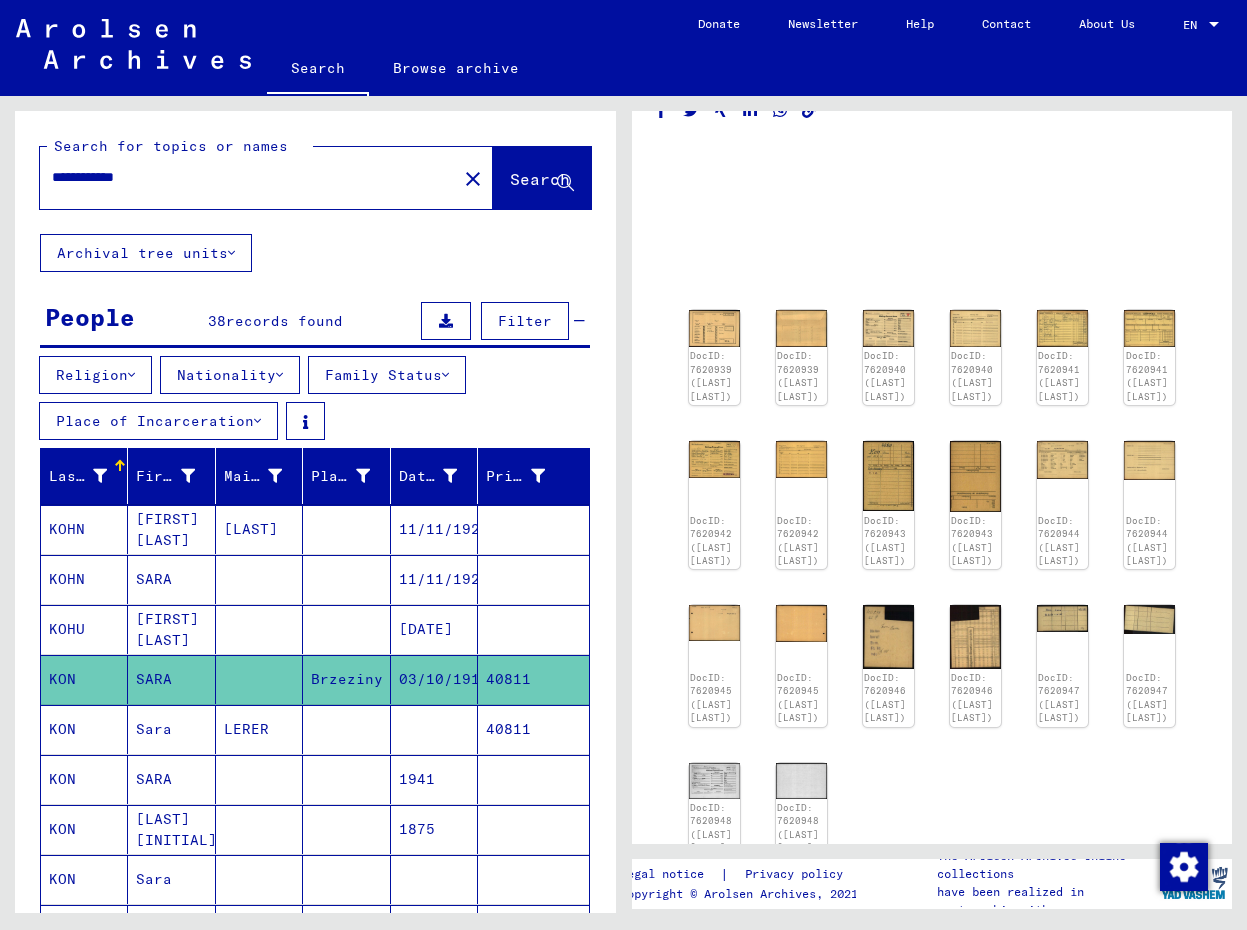 type on "**********" 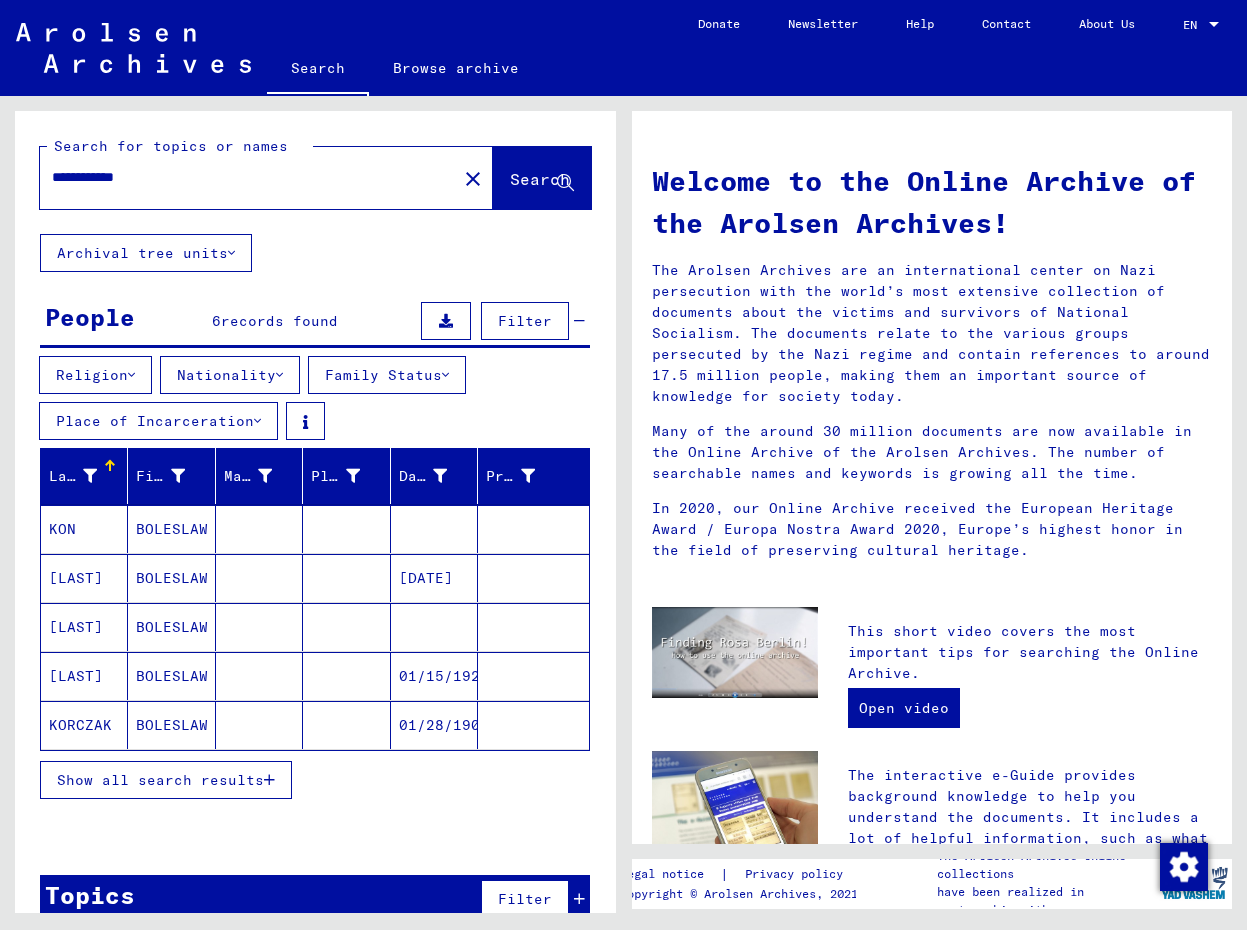 click on "BOLESLAW" at bounding box center [171, 578] 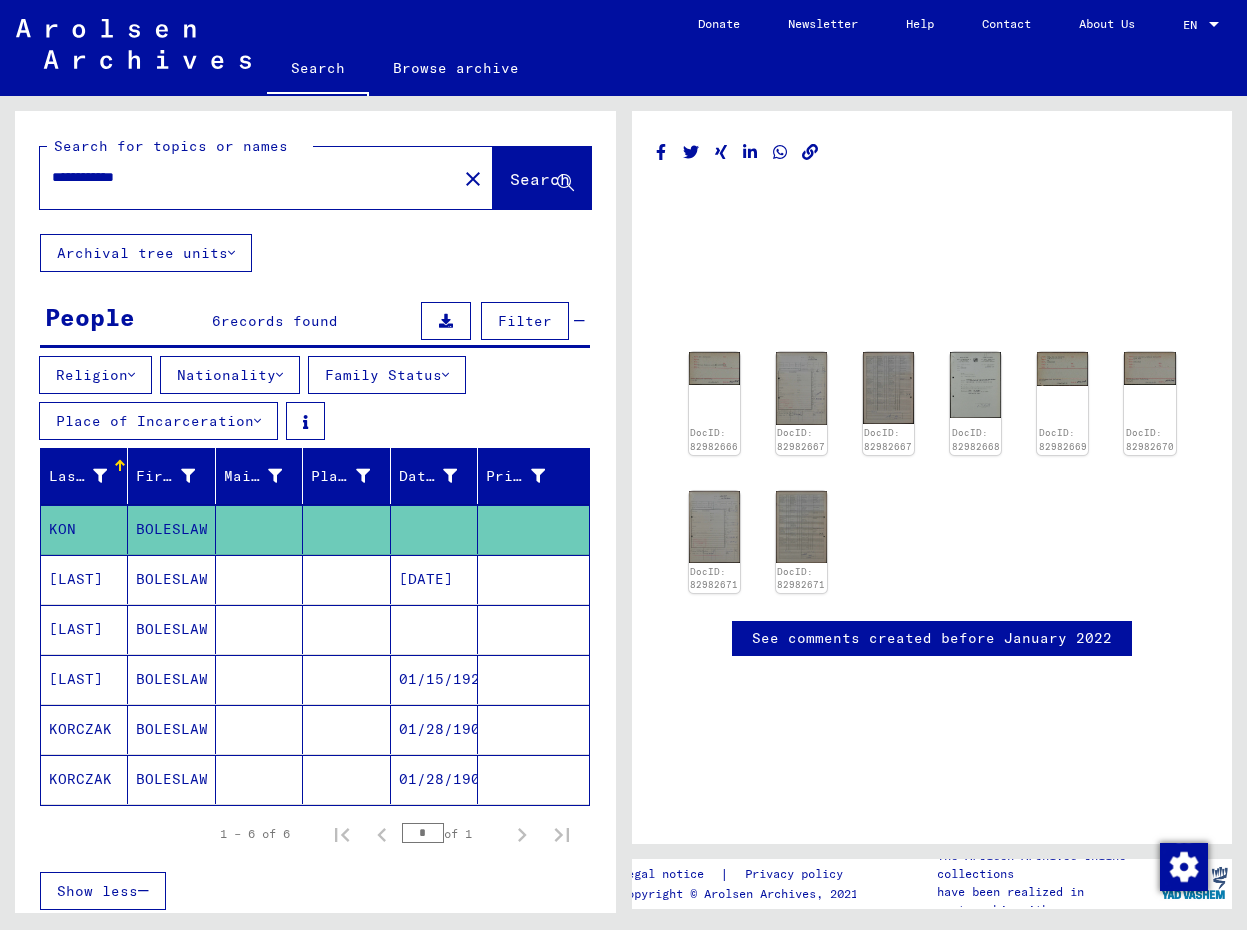 scroll, scrollTop: 0, scrollLeft: 0, axis: both 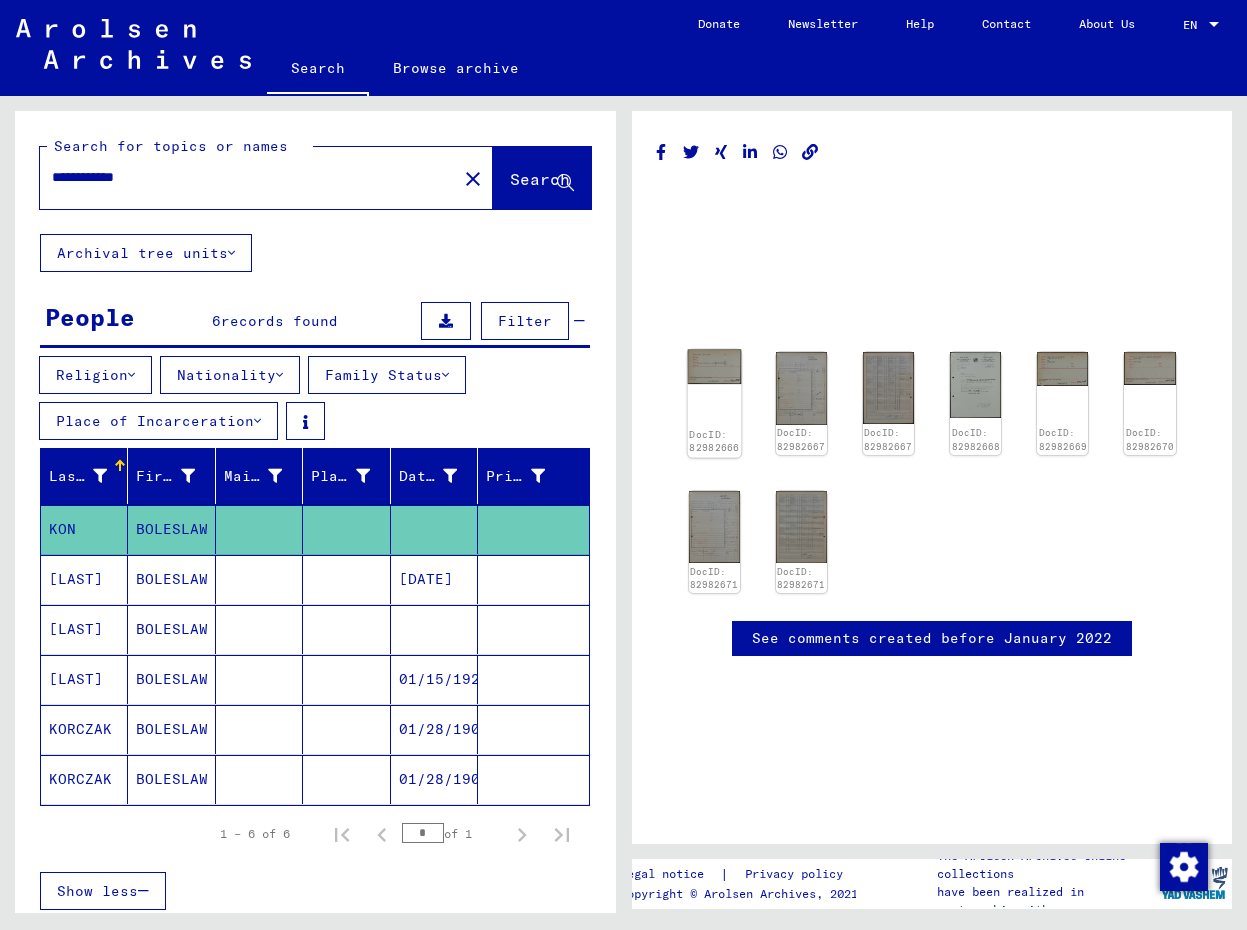 click 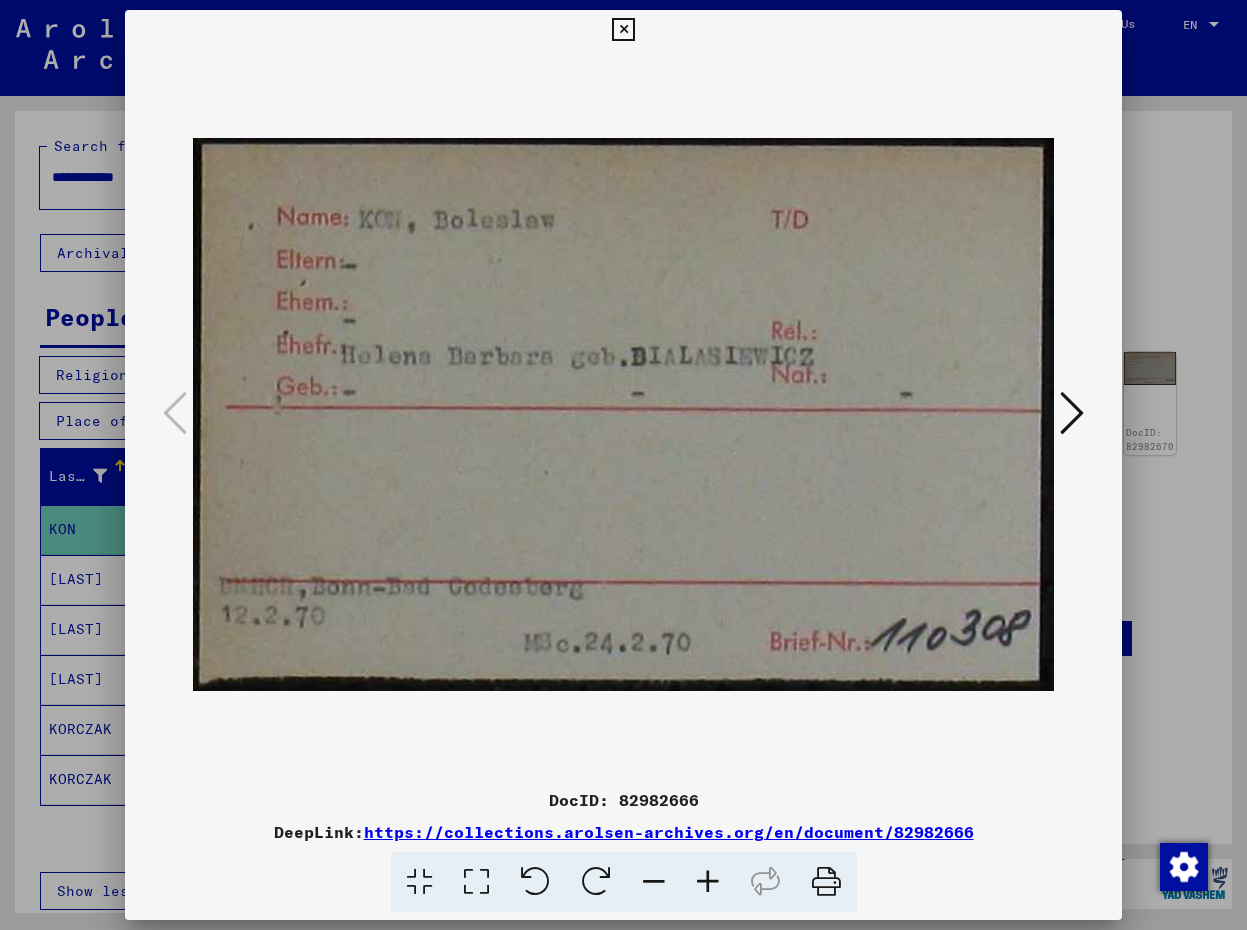 type 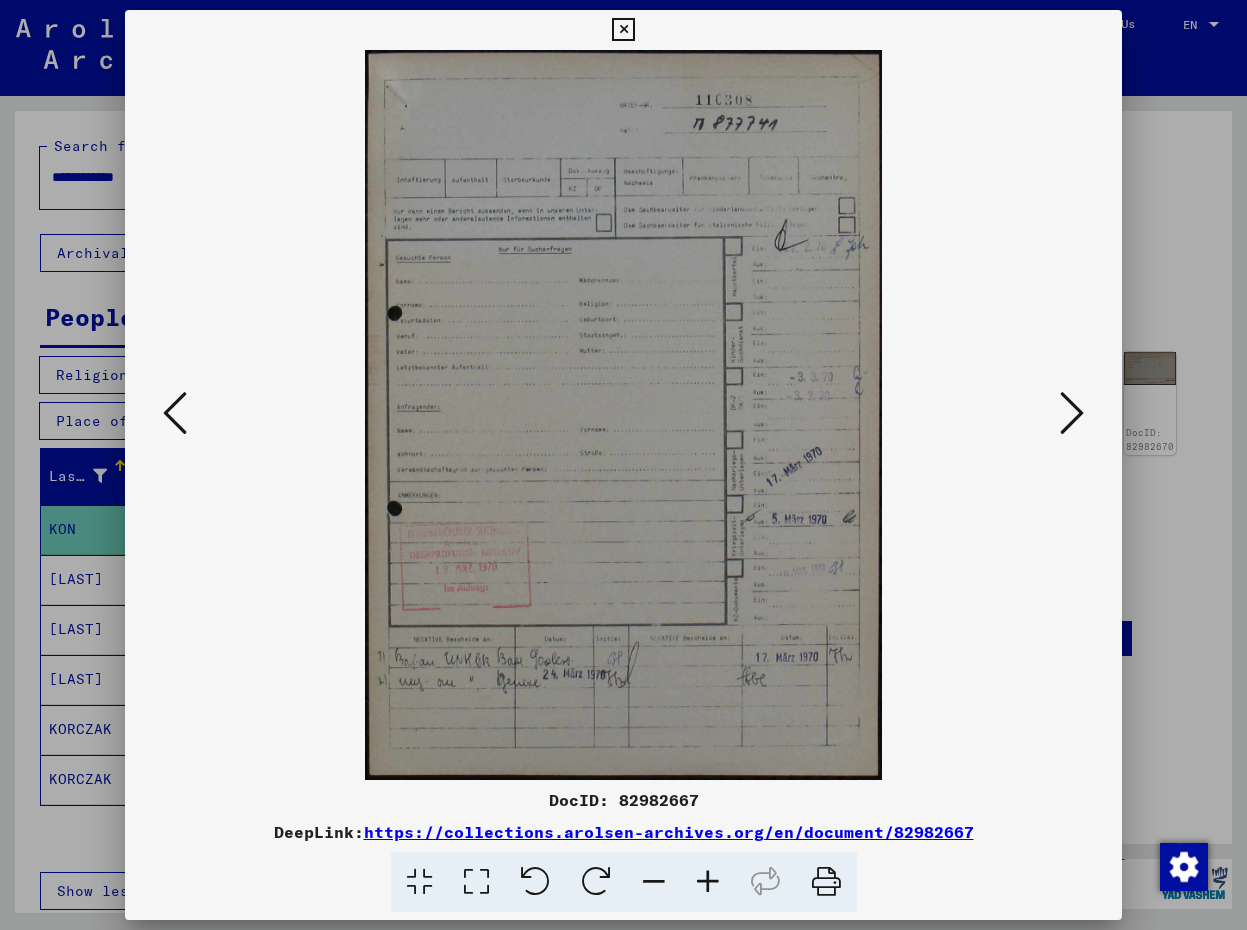 click at bounding box center [1072, 414] 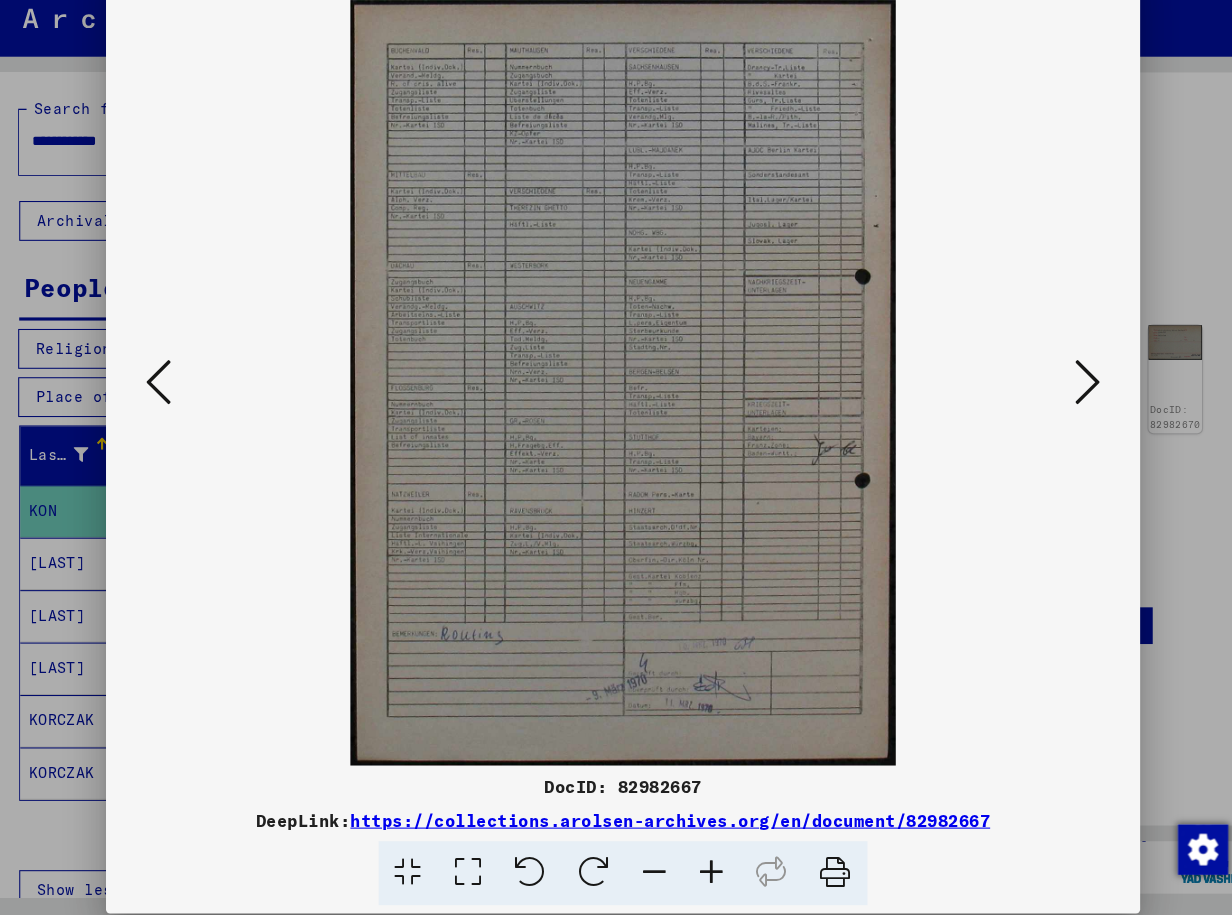 click at bounding box center (1059, 407) 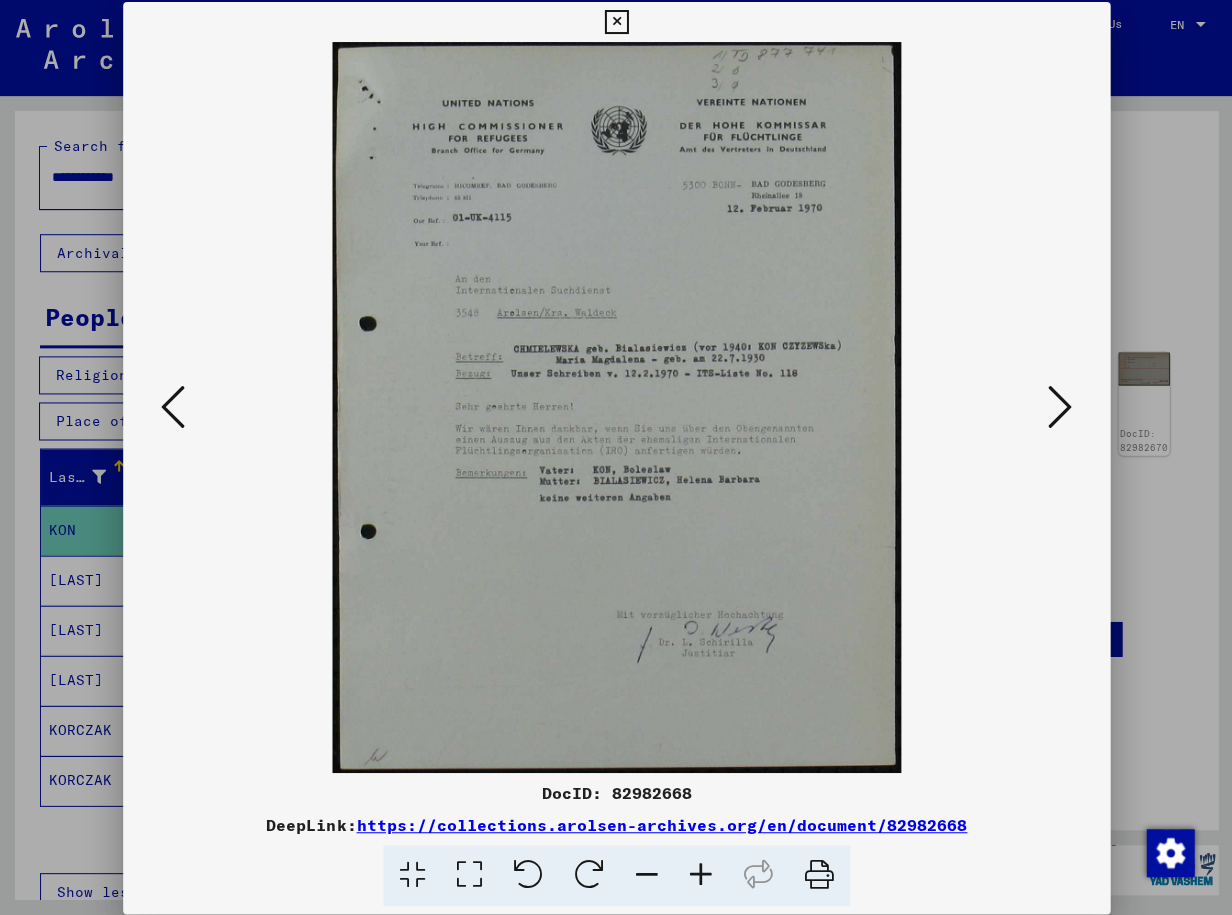 click at bounding box center [1059, 406] 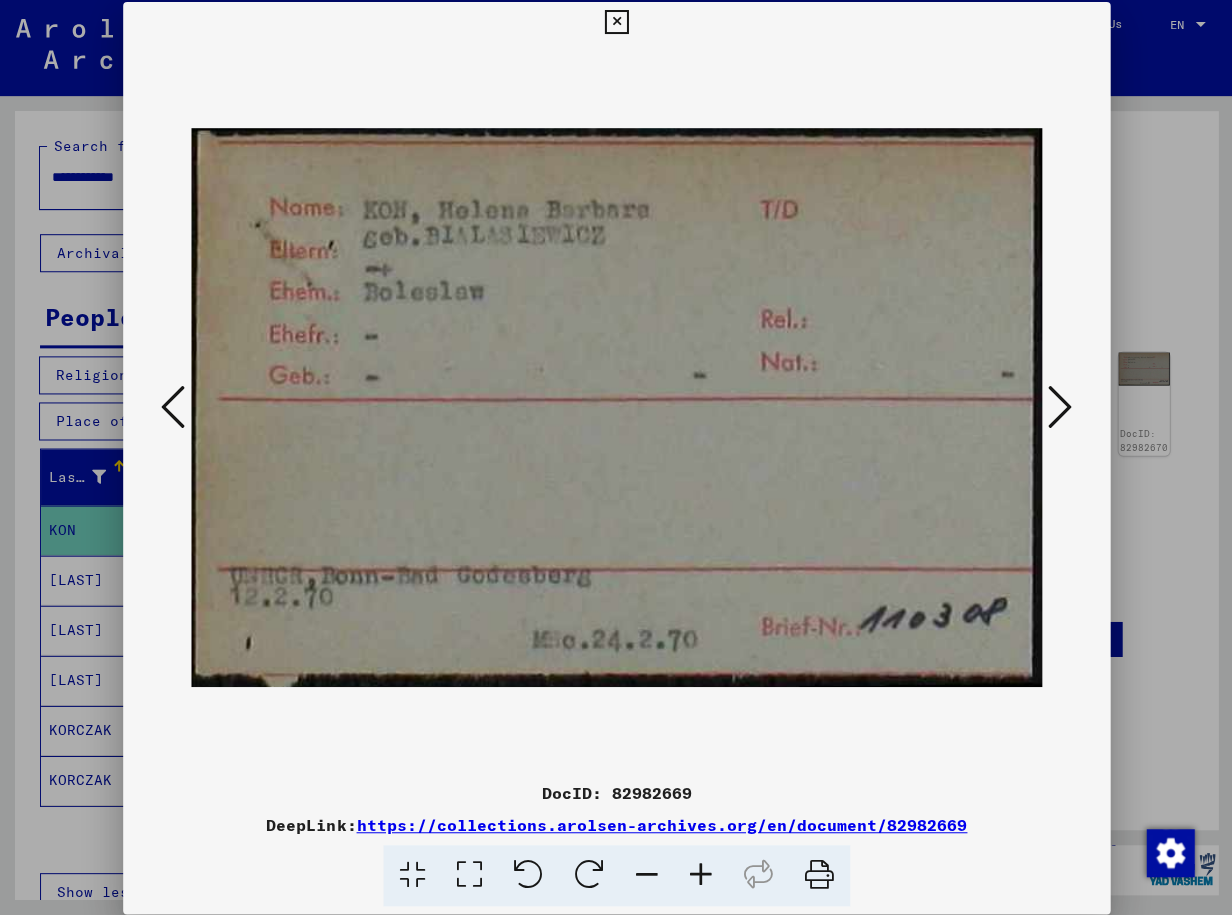 click at bounding box center (1059, 406) 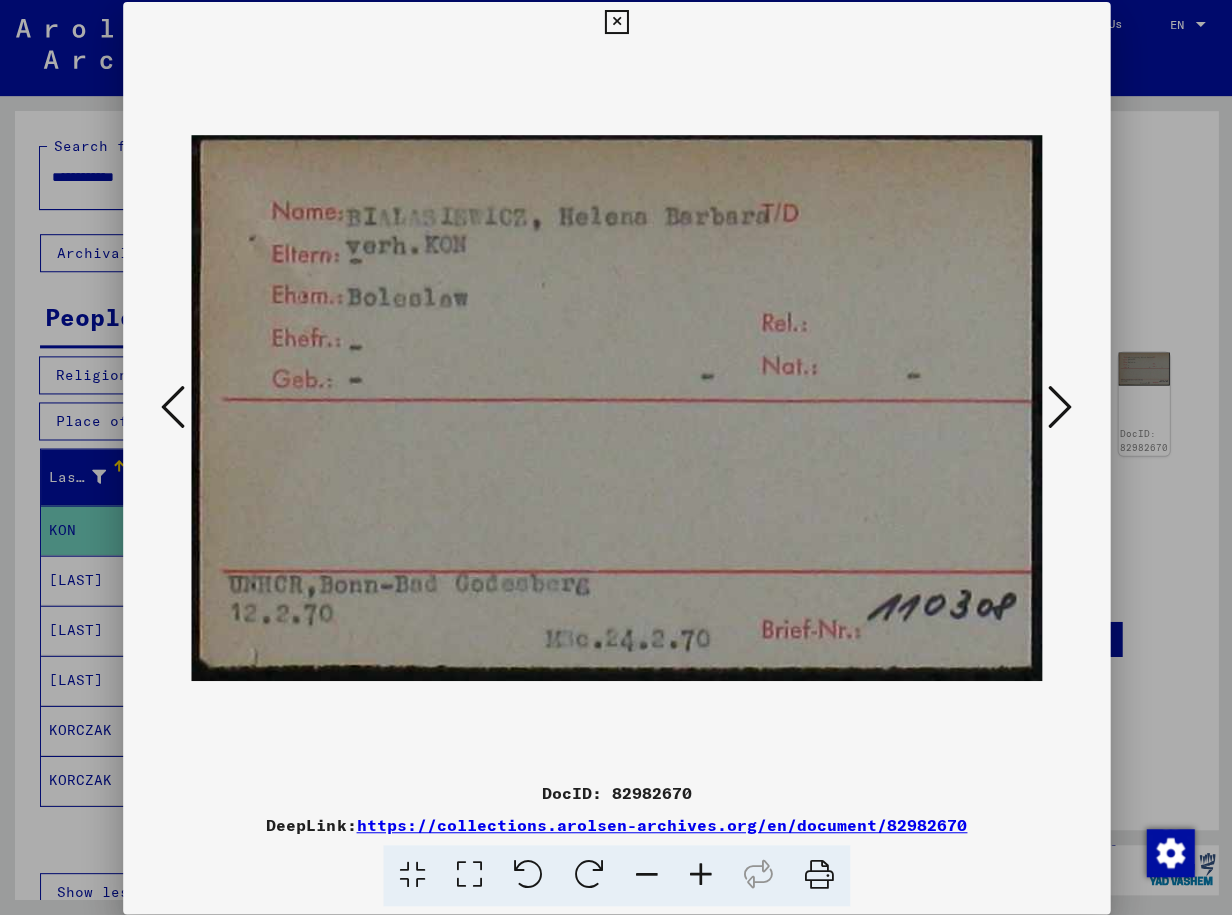 click at bounding box center (173, 406) 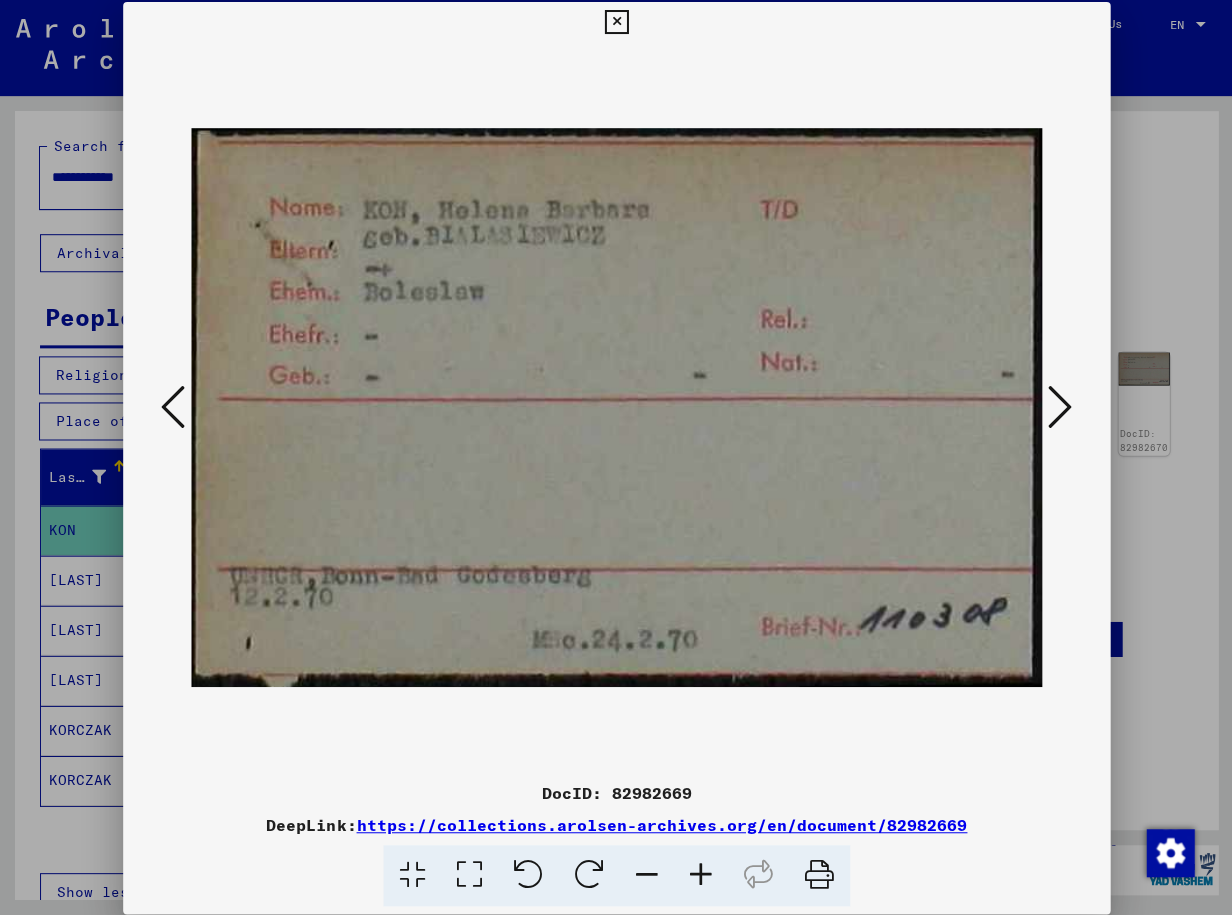 click at bounding box center [1059, 406] 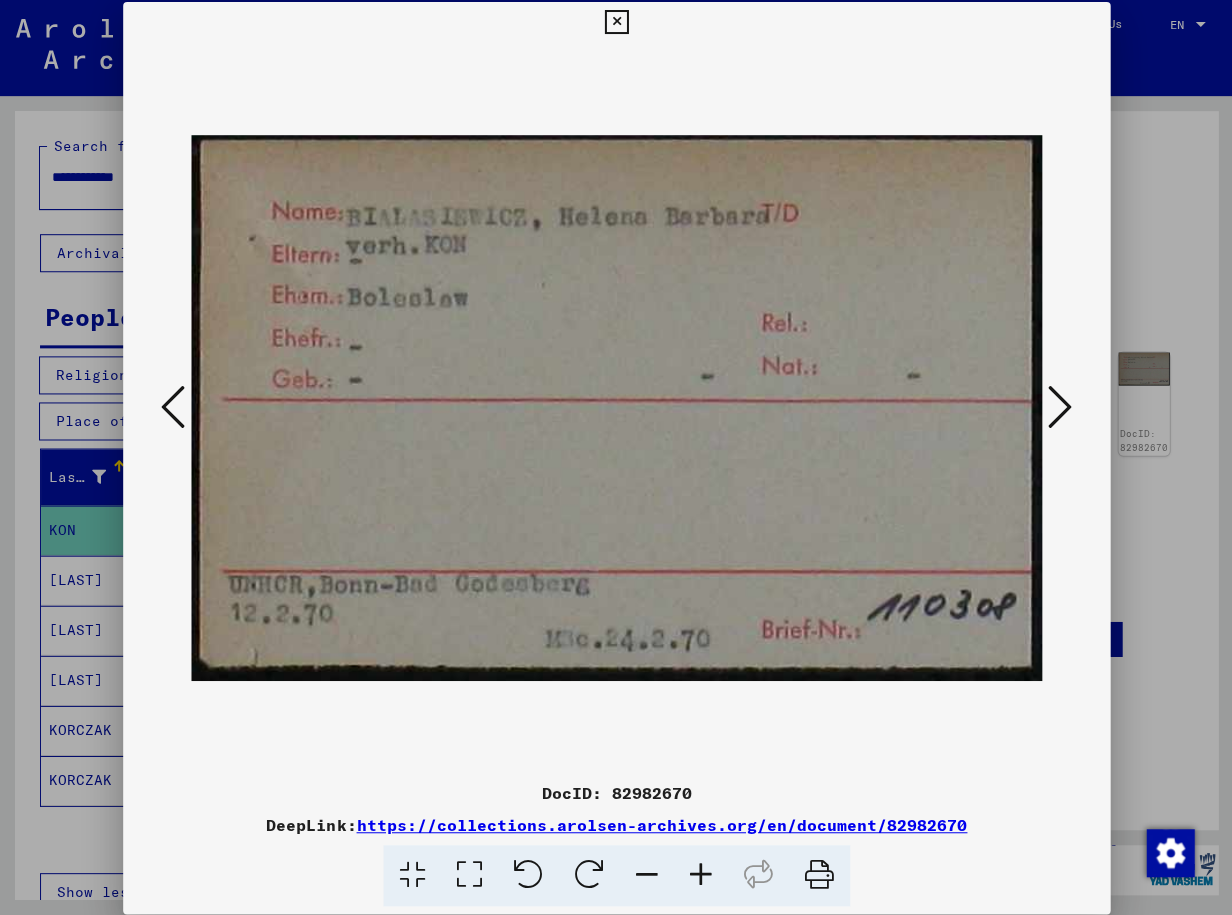 click at bounding box center (1059, 406) 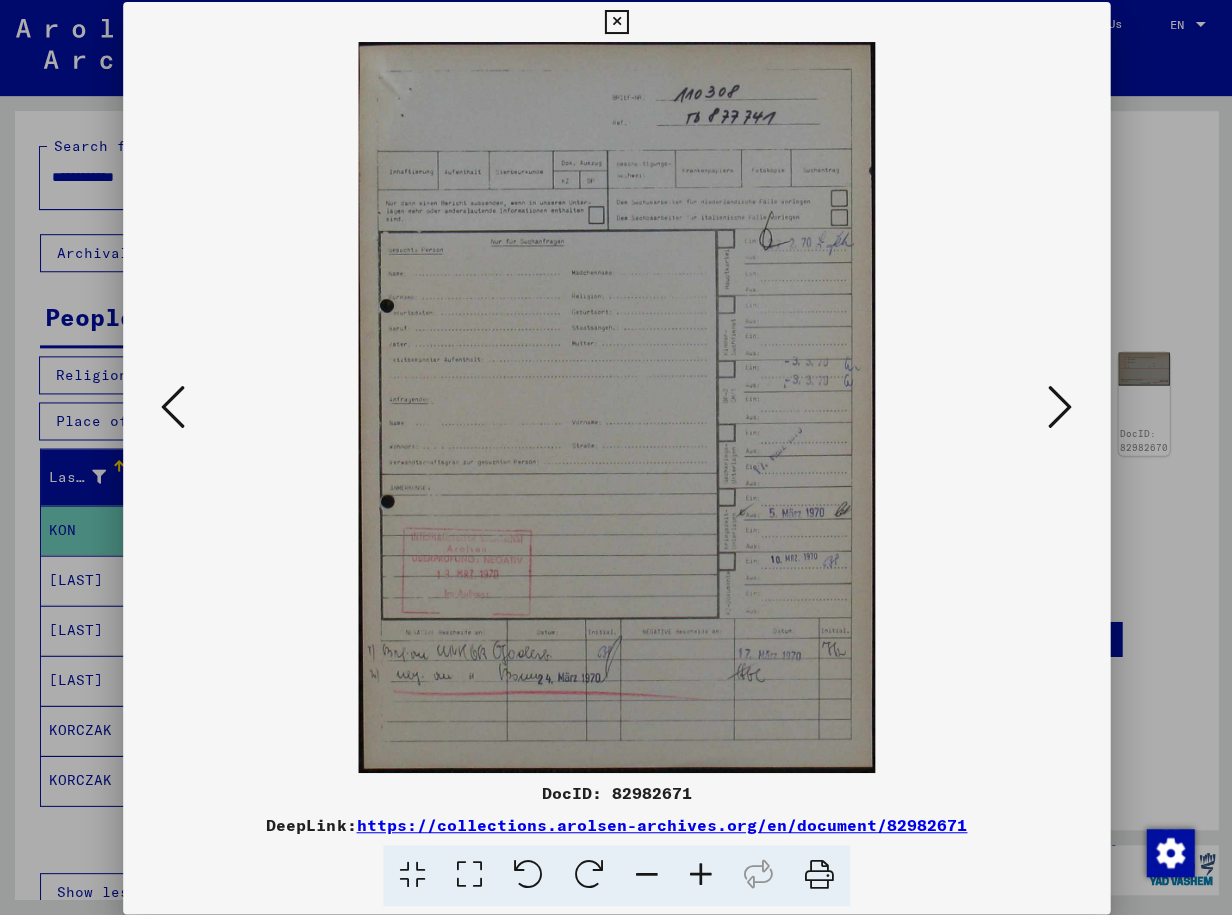 click at bounding box center (1059, 406) 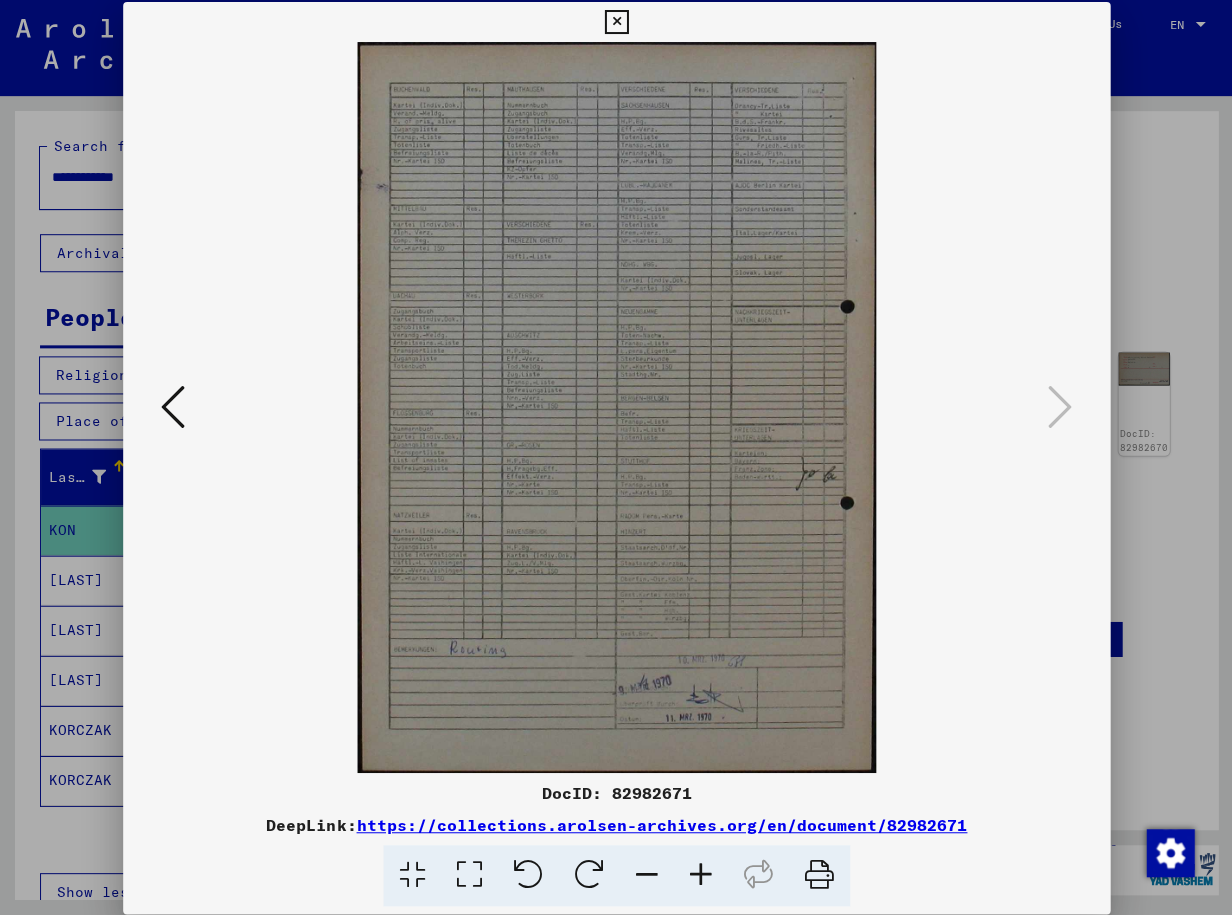 click at bounding box center [615, 22] 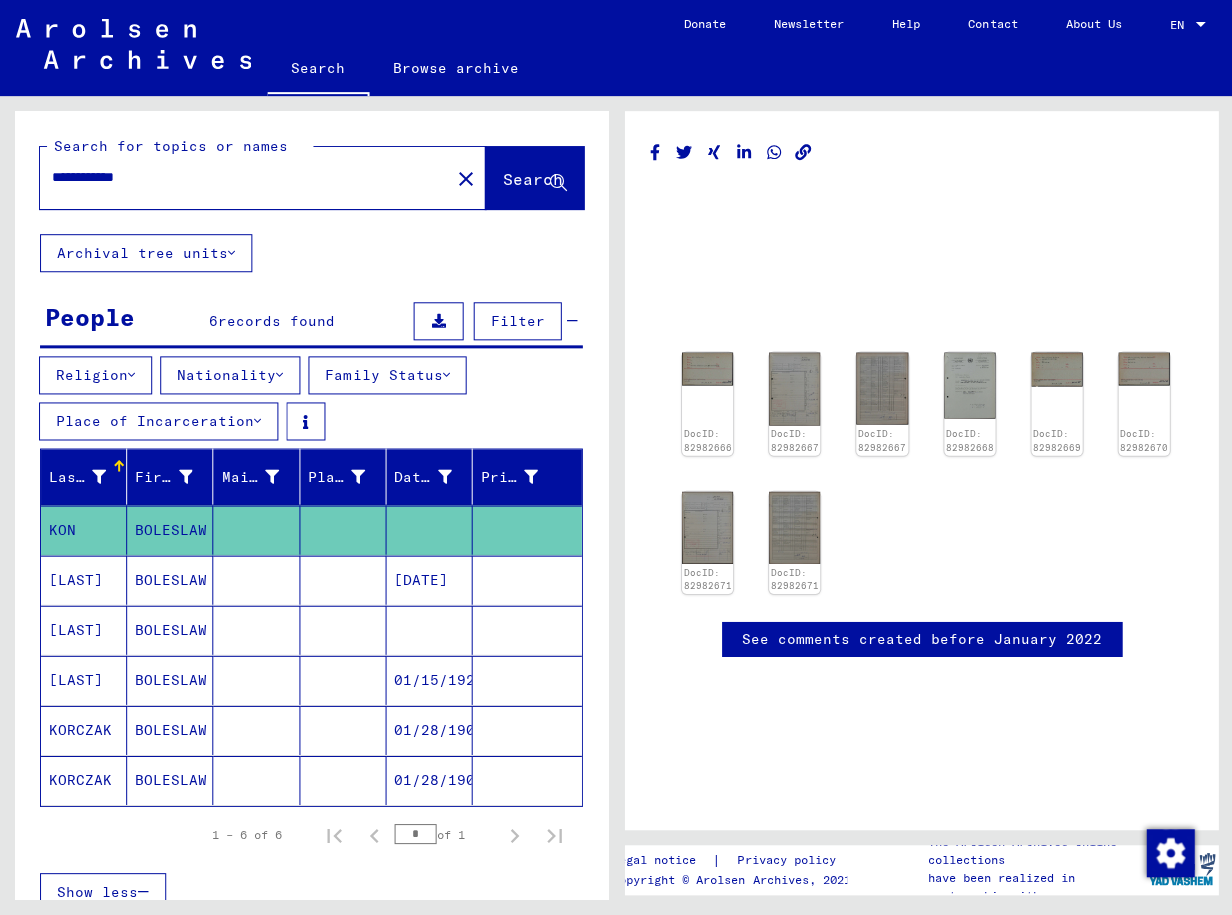 scroll, scrollTop: 0, scrollLeft: 0, axis: both 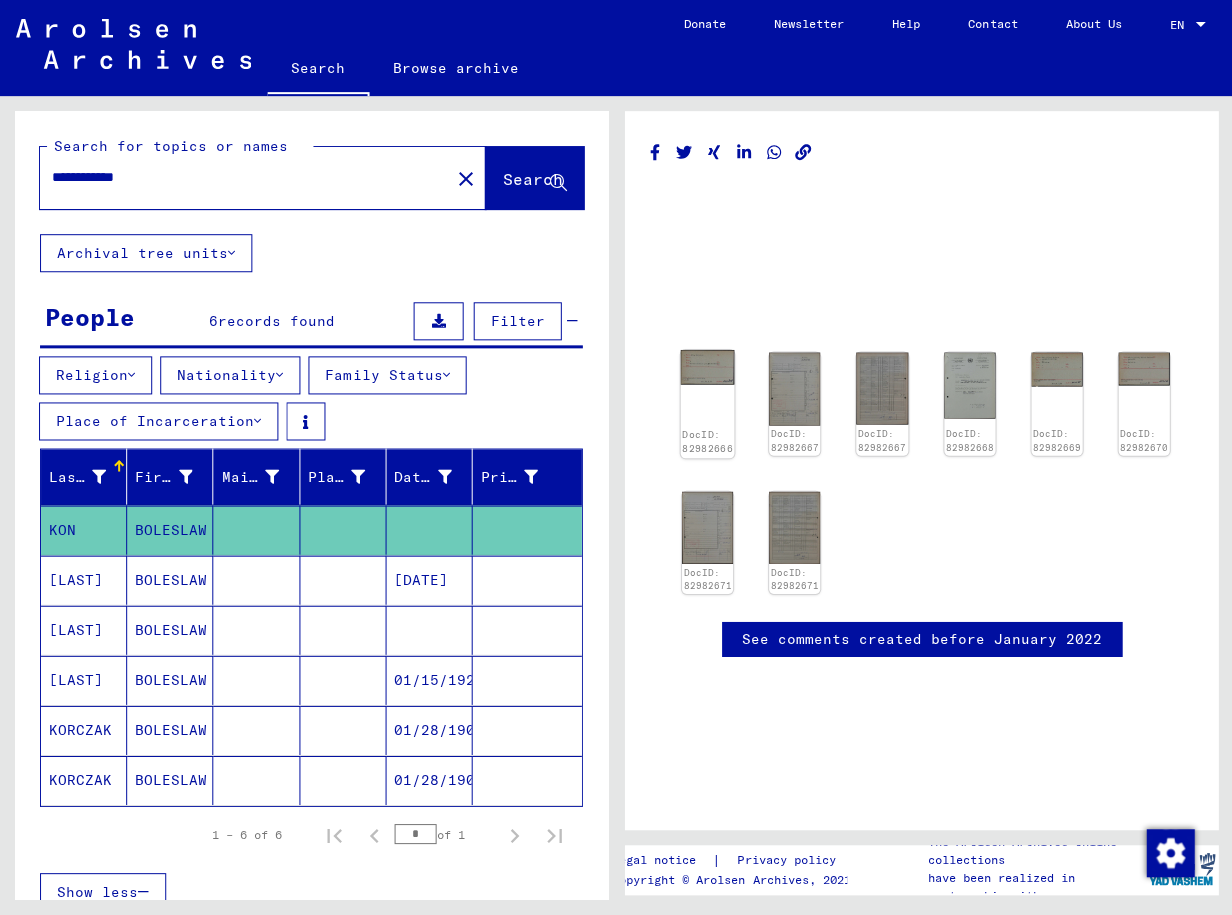 click 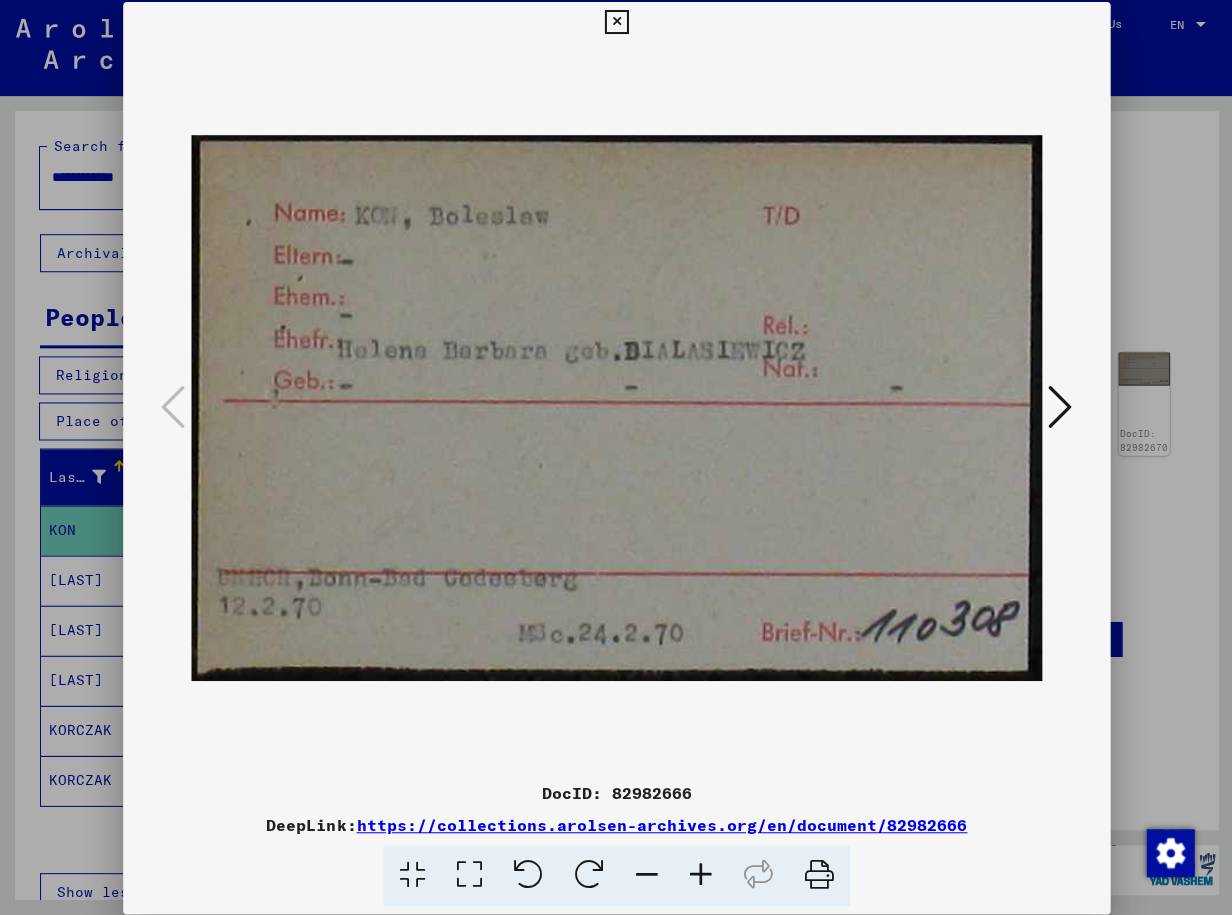 type 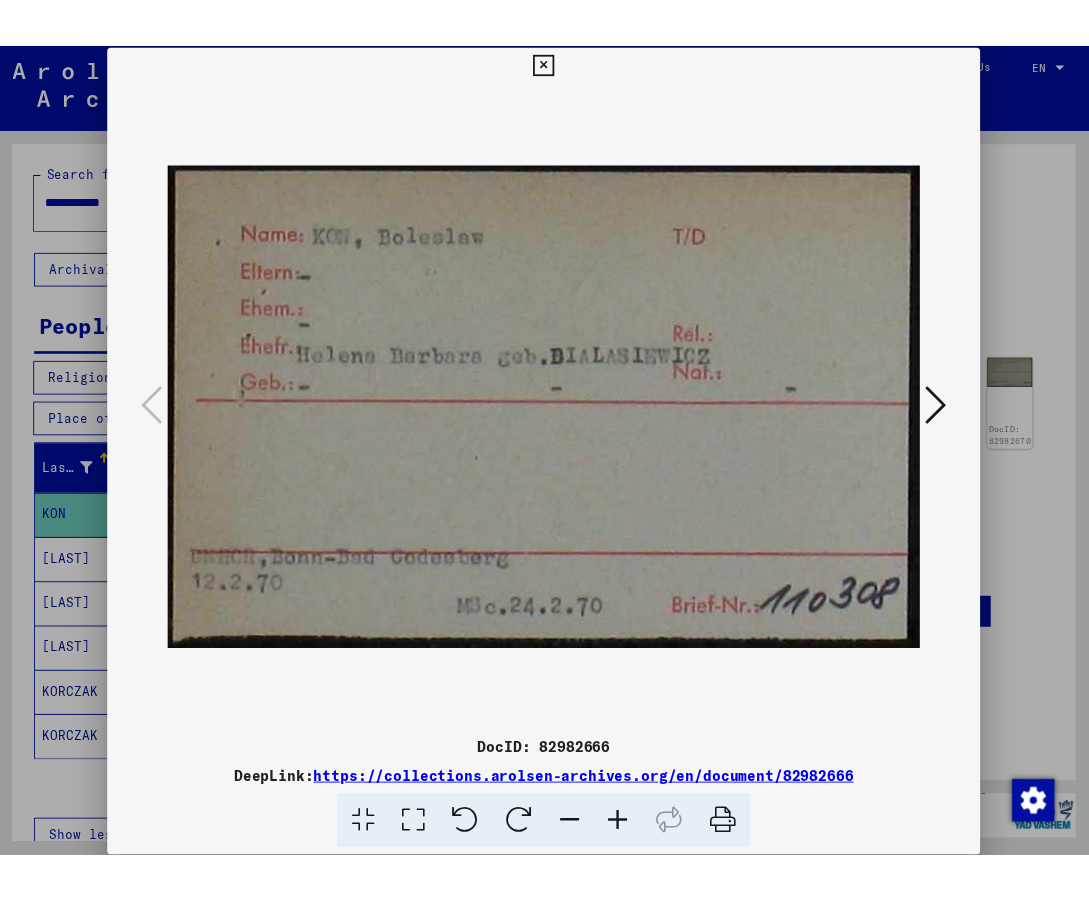 scroll, scrollTop: 0, scrollLeft: 0, axis: both 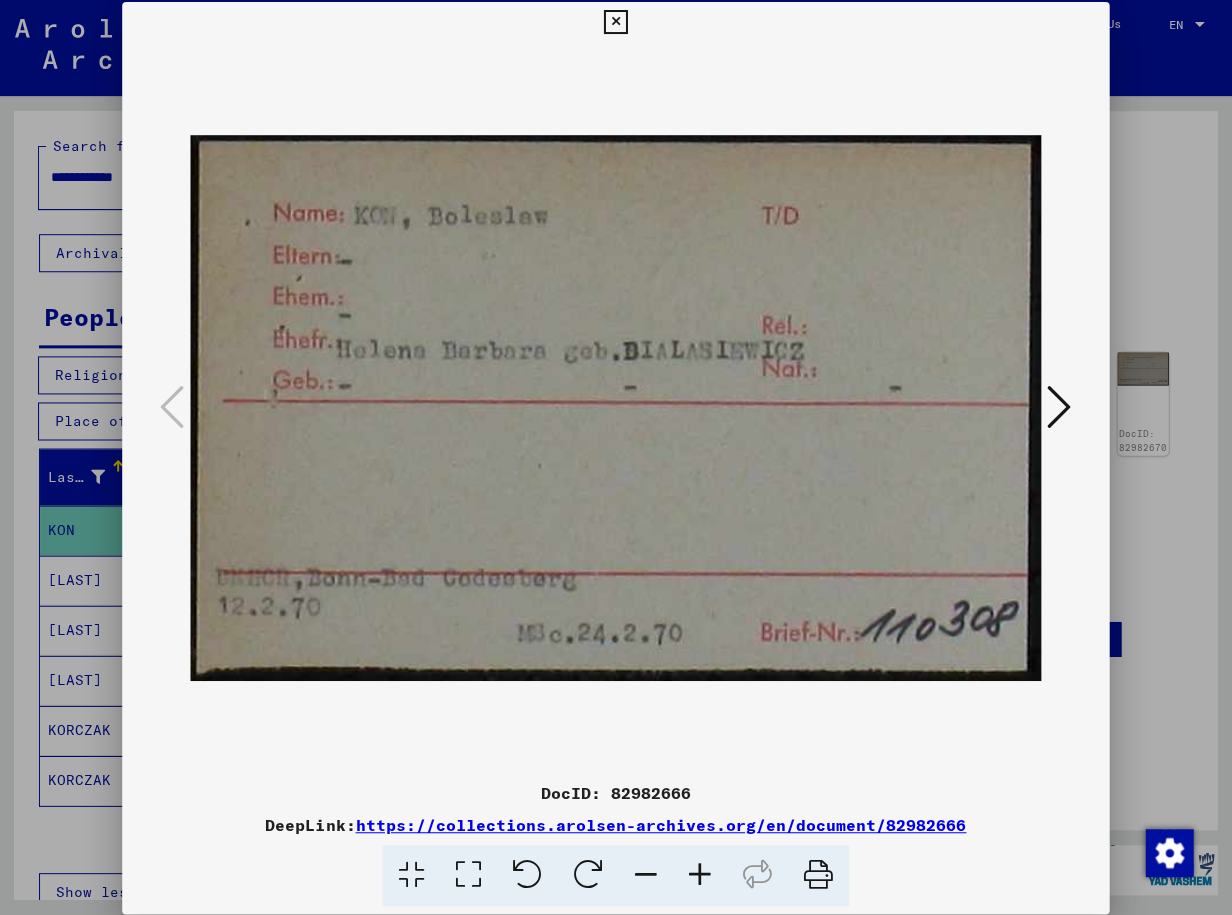 click at bounding box center (1059, 406) 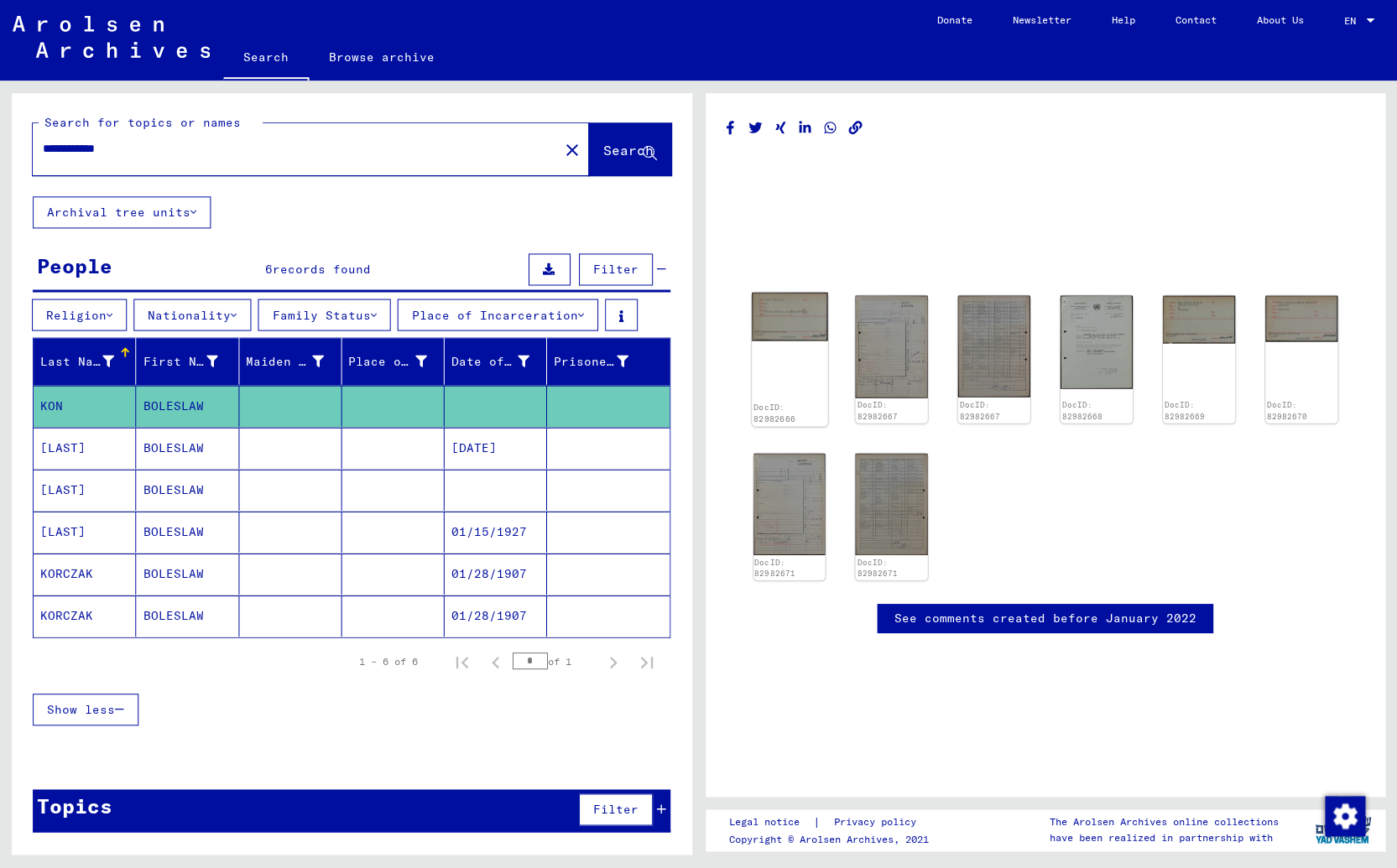 click 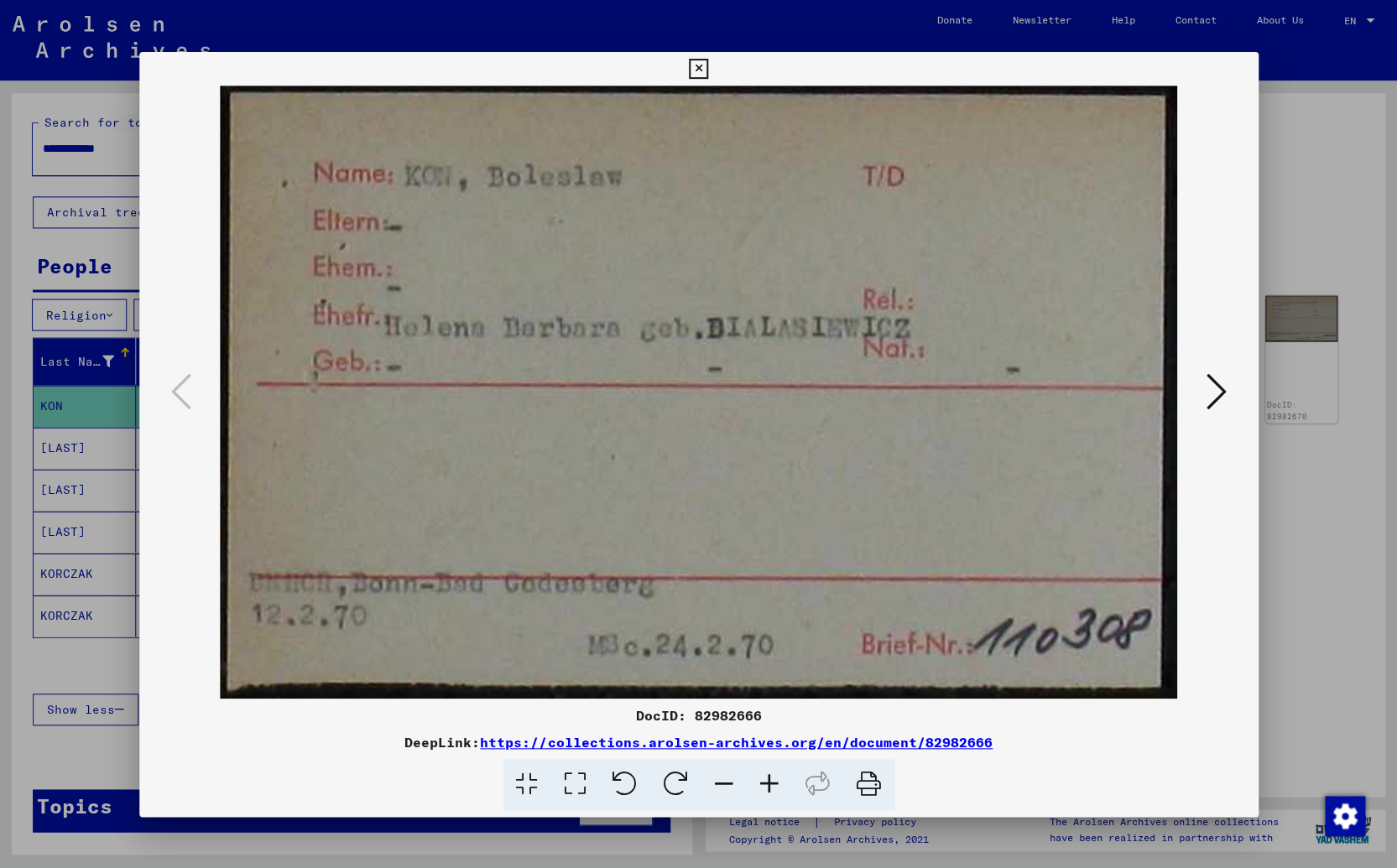 type 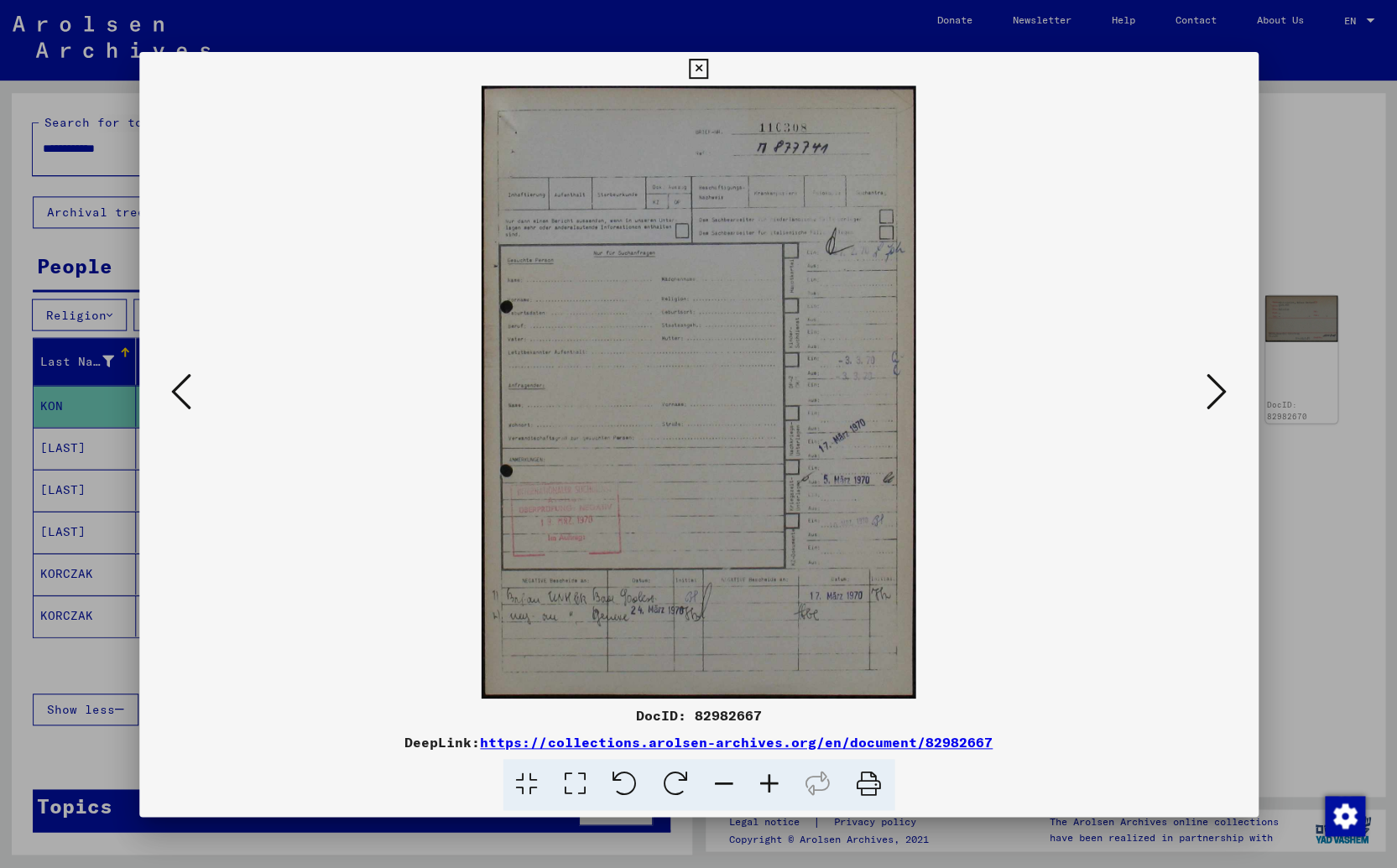 click at bounding box center [1216, 391] 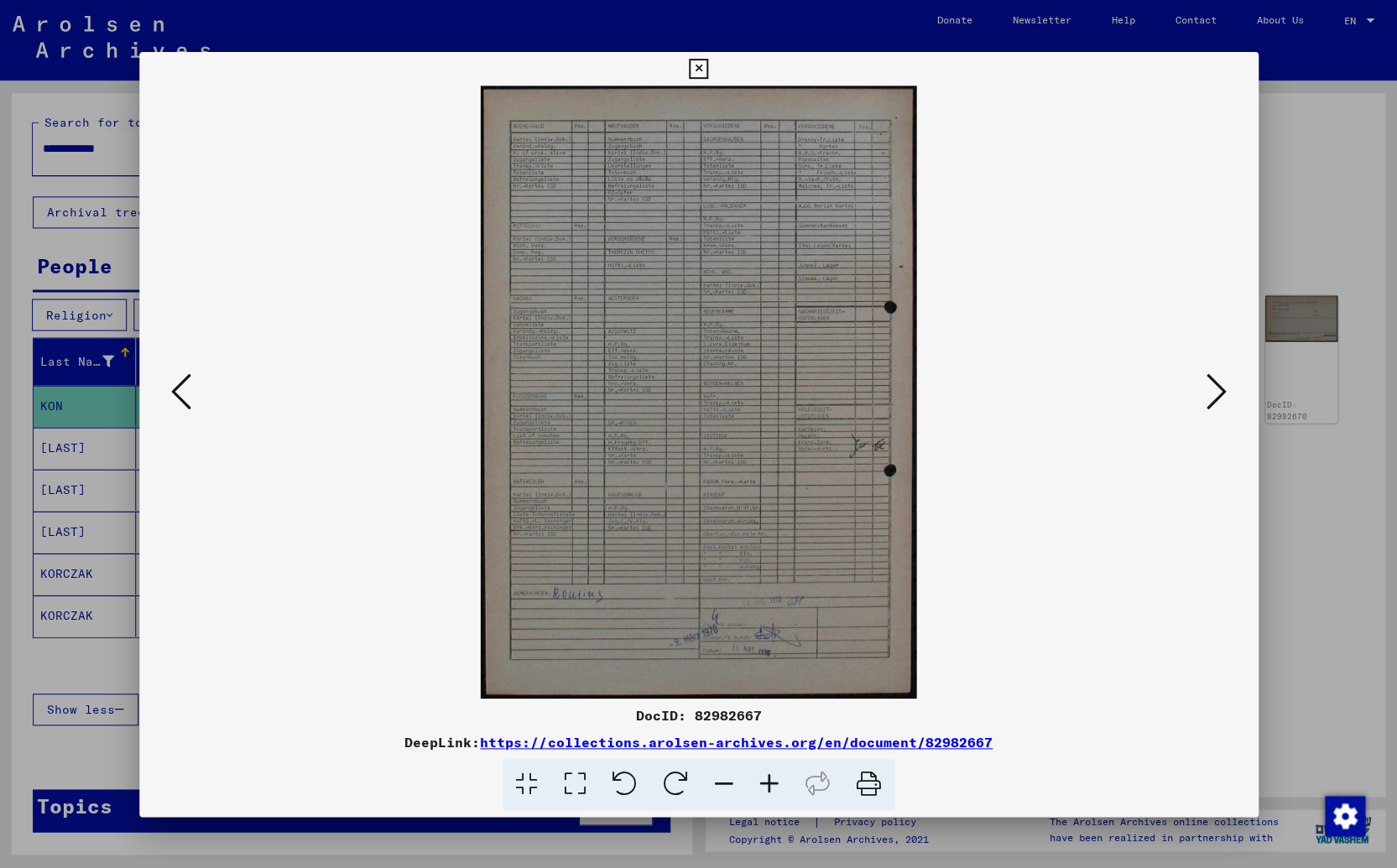 click at bounding box center (1216, 391) 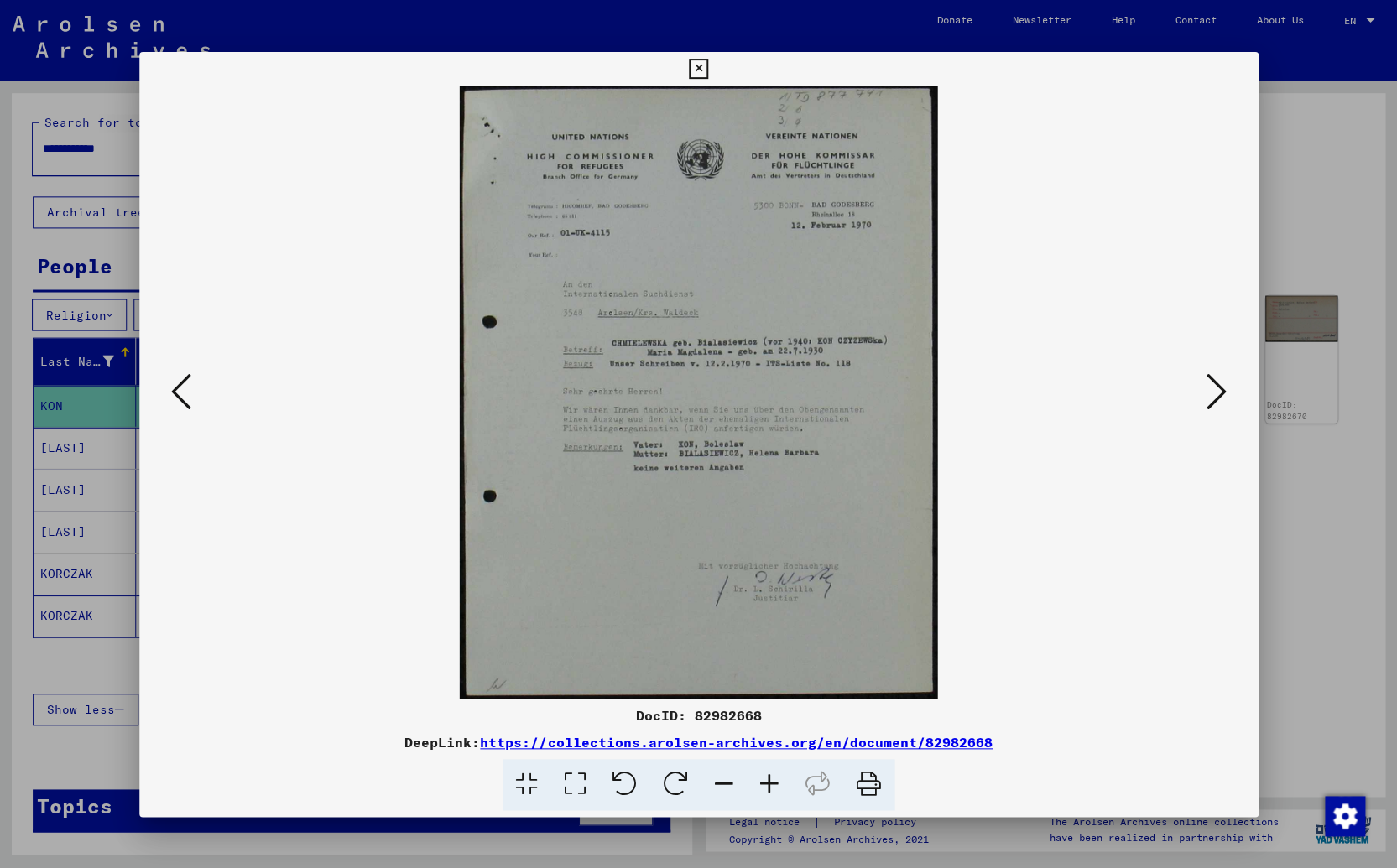 click at bounding box center [1216, 391] 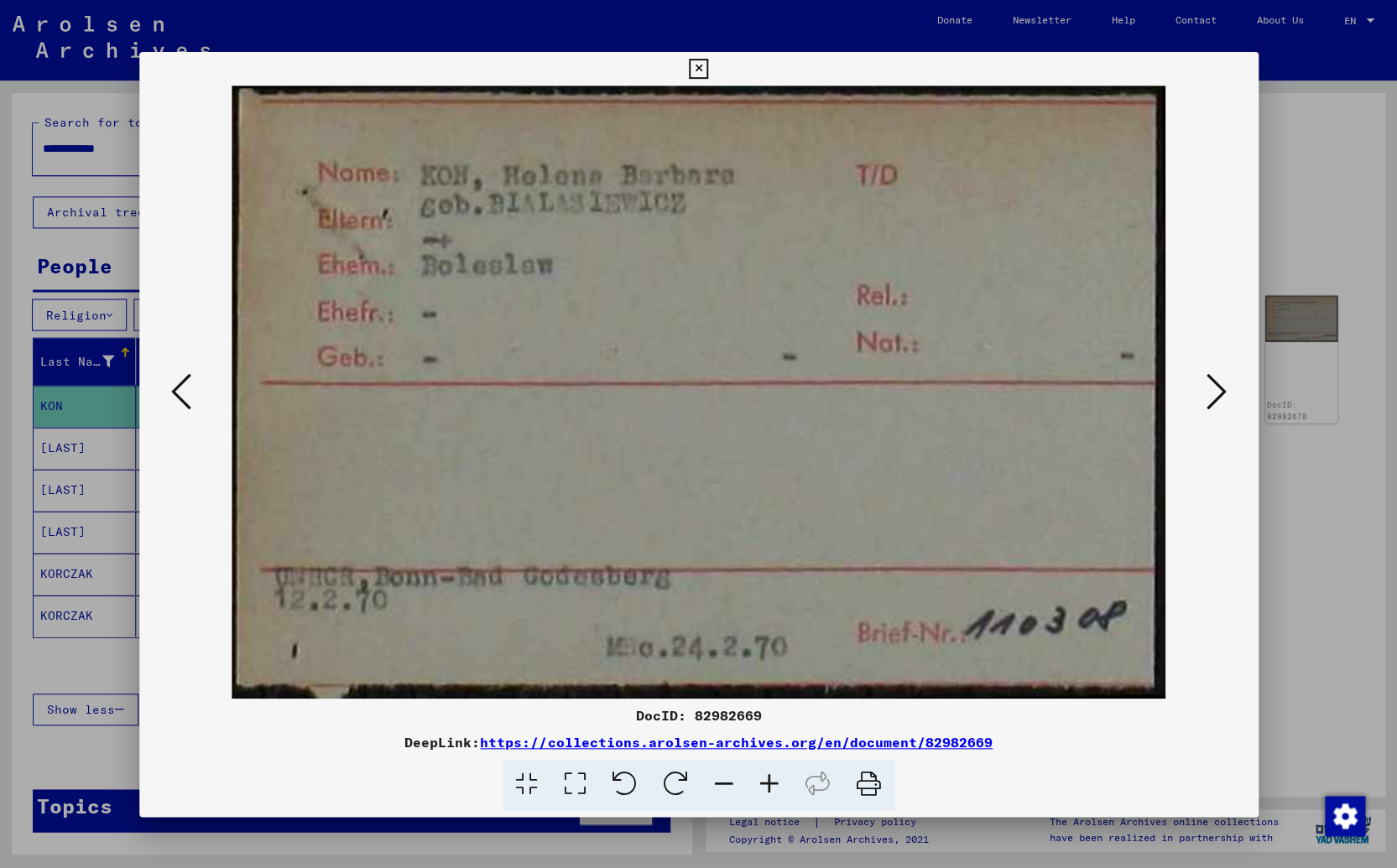 click at bounding box center [1216, 391] 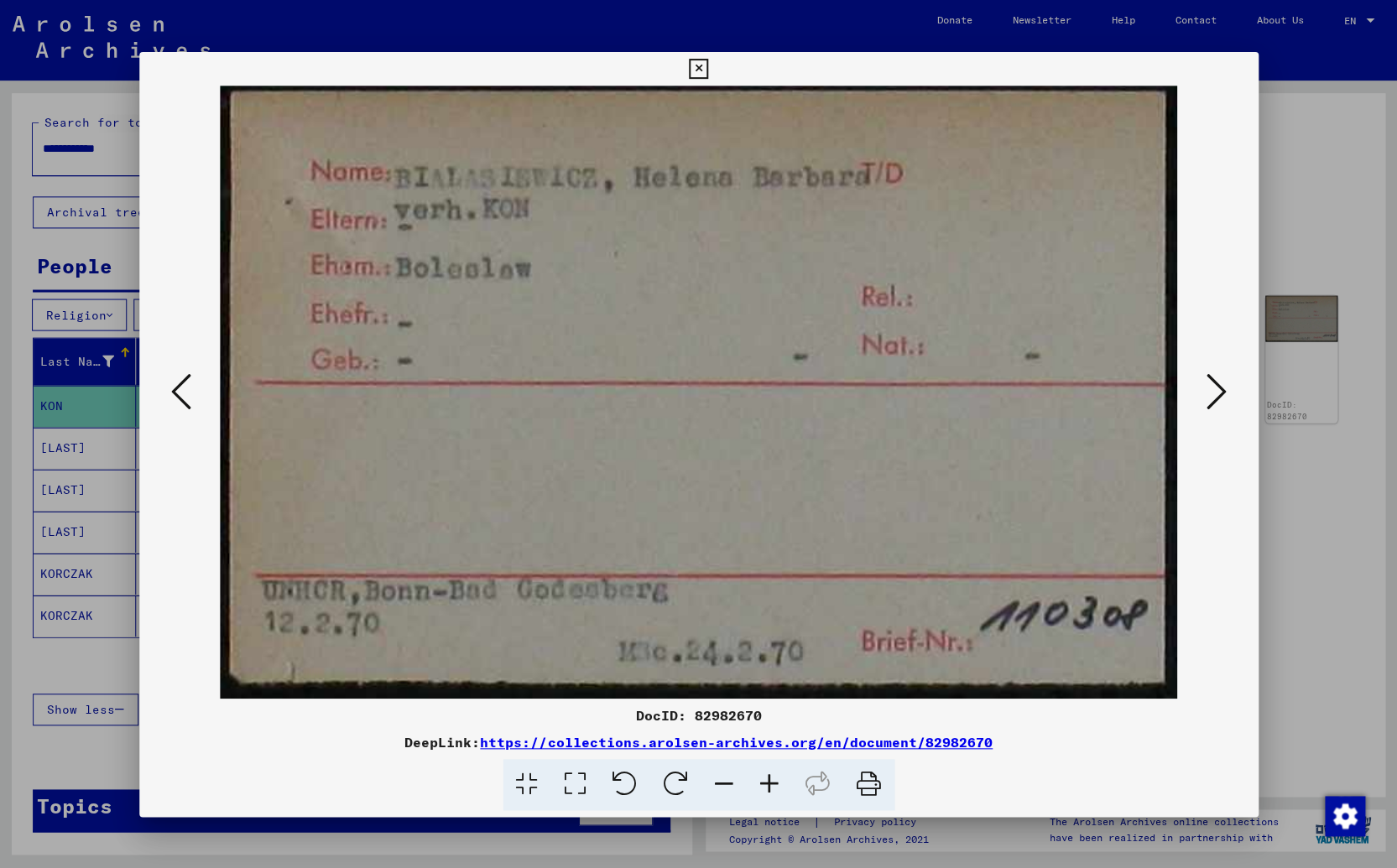 click at bounding box center [1216, 391] 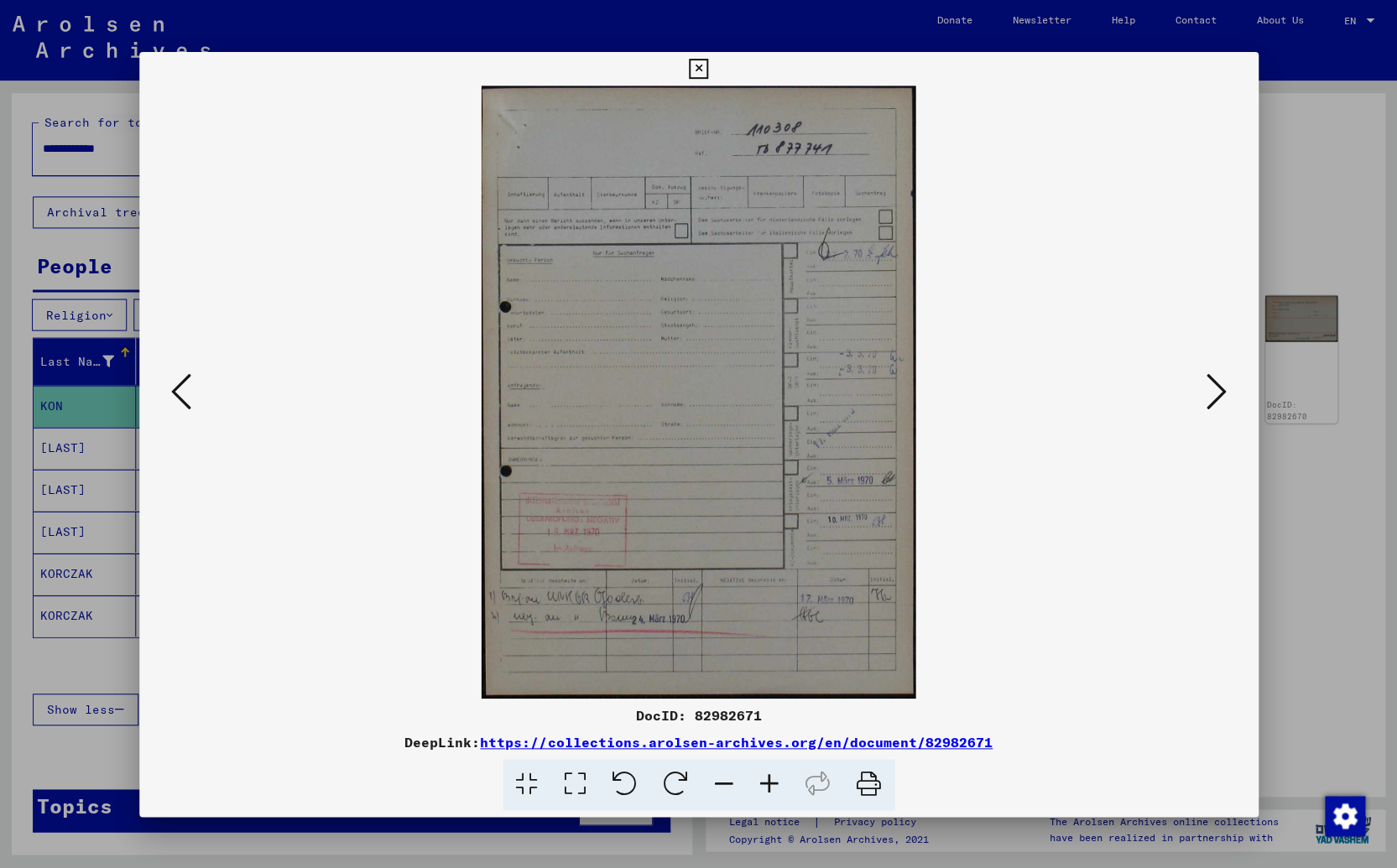click at bounding box center [1216, 391] 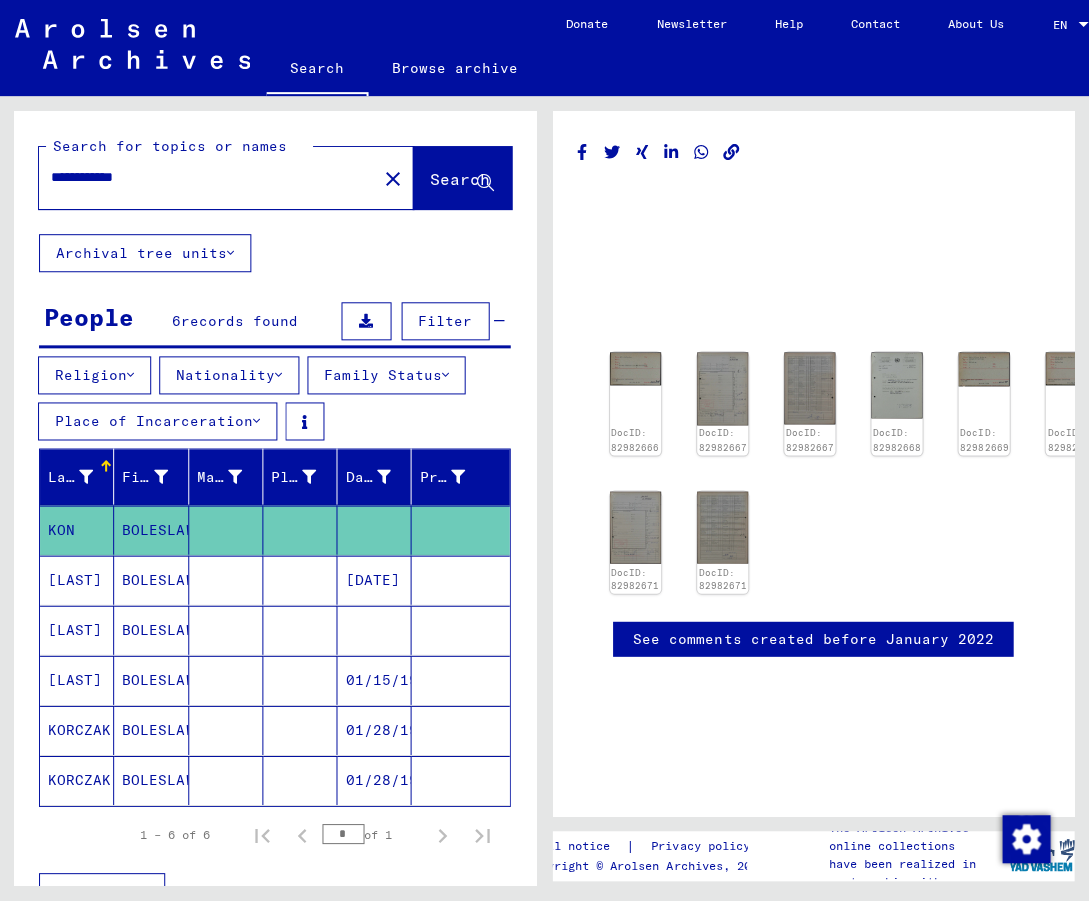 click on "Nationality" at bounding box center (230, 375) 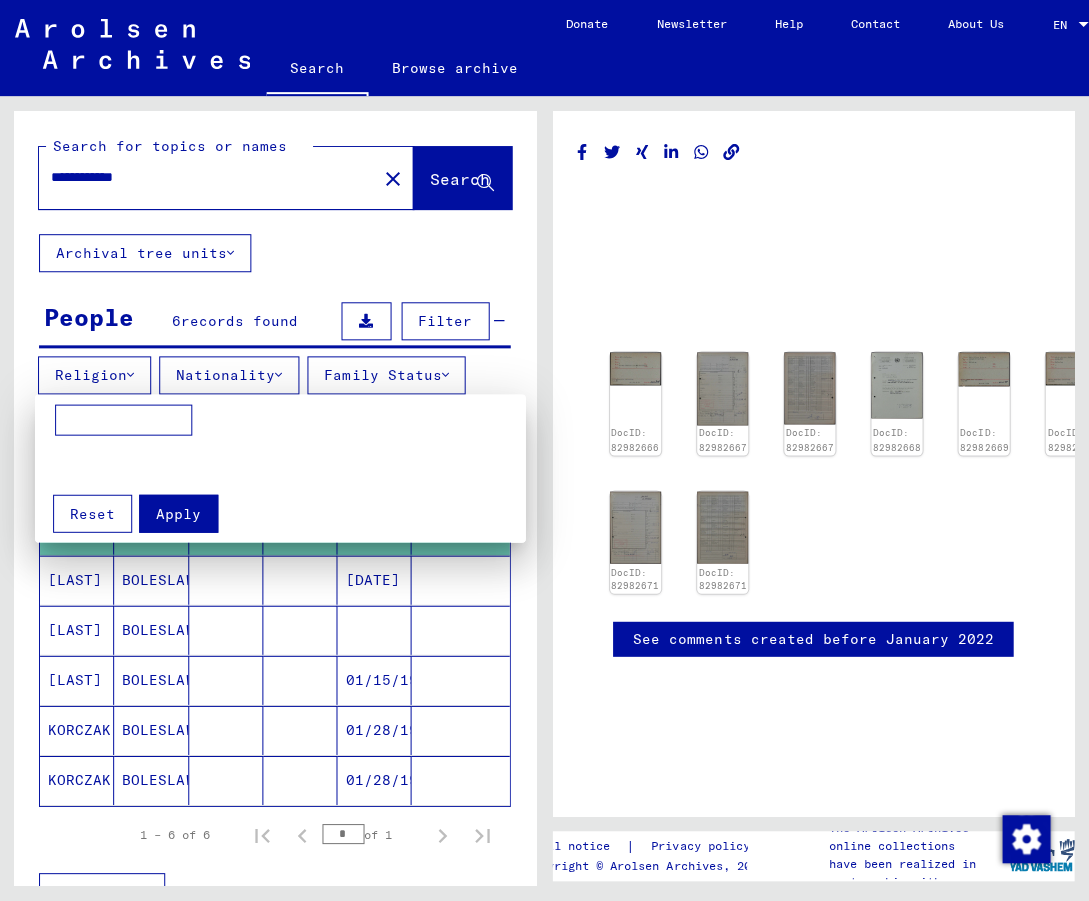 click at bounding box center (544, 450) 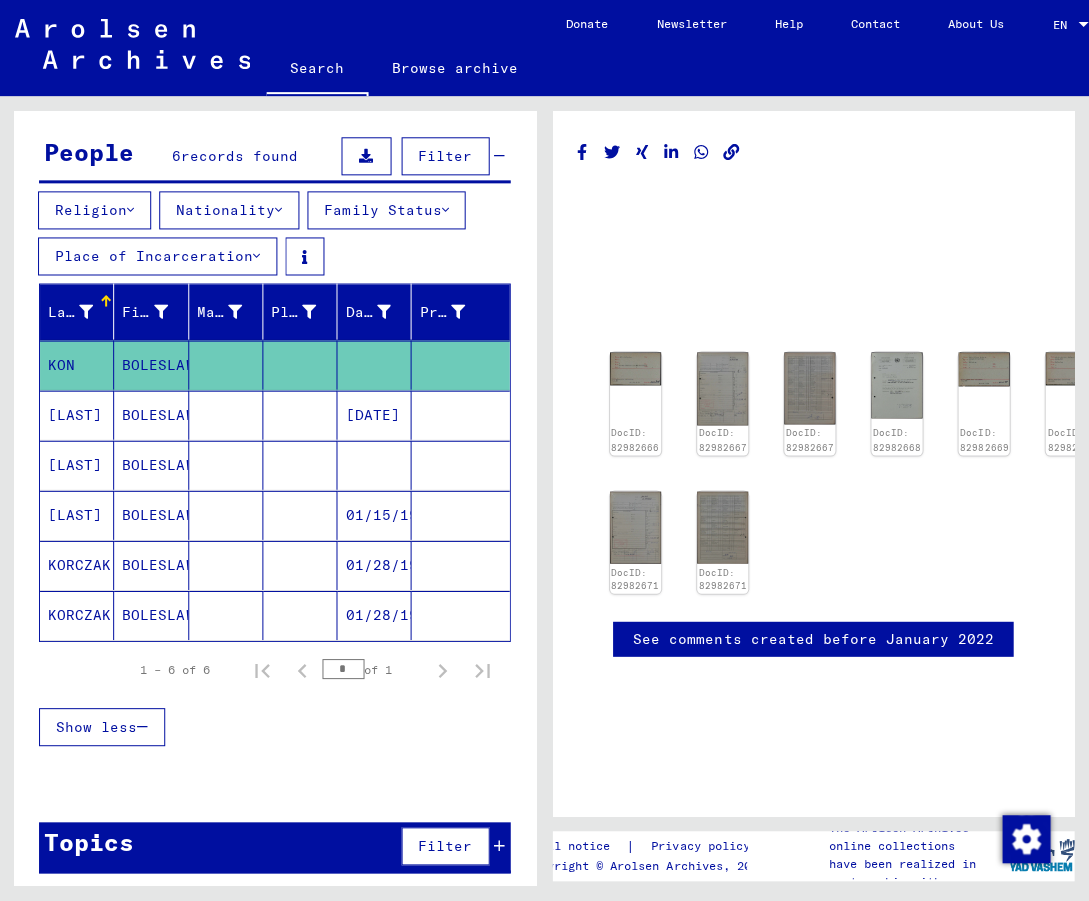scroll, scrollTop: 160, scrollLeft: 0, axis: vertical 